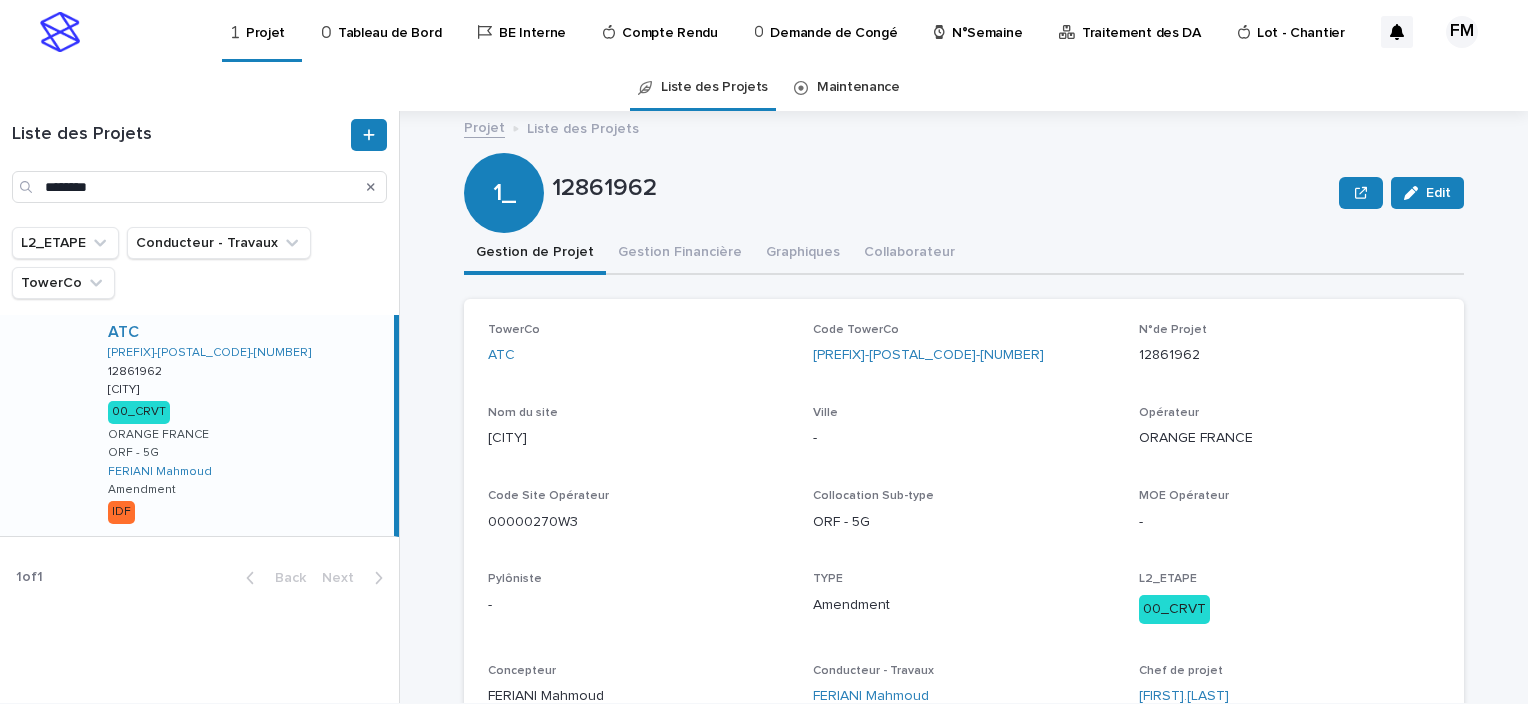 scroll, scrollTop: 0, scrollLeft: 0, axis: both 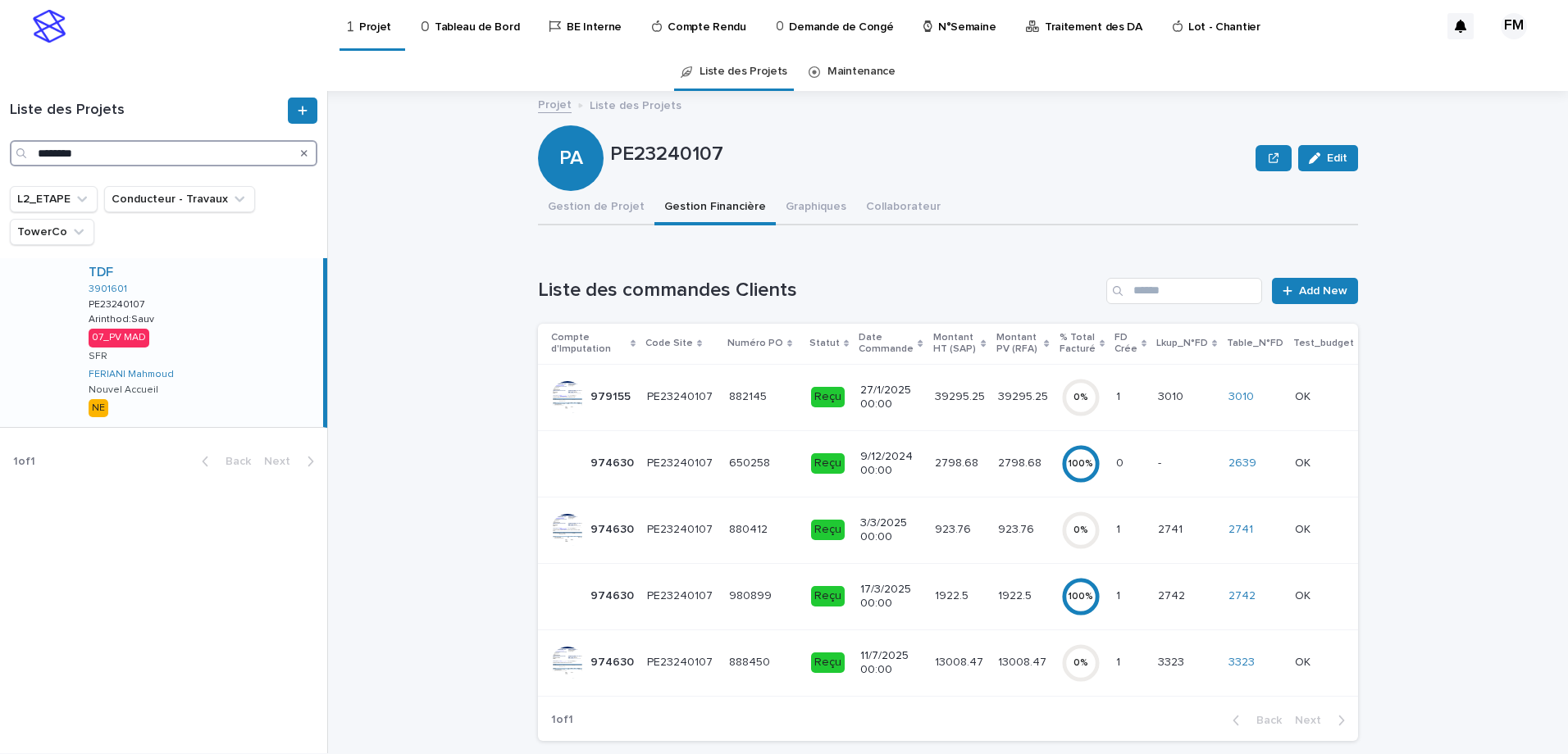 click on "********" at bounding box center (163, 153) 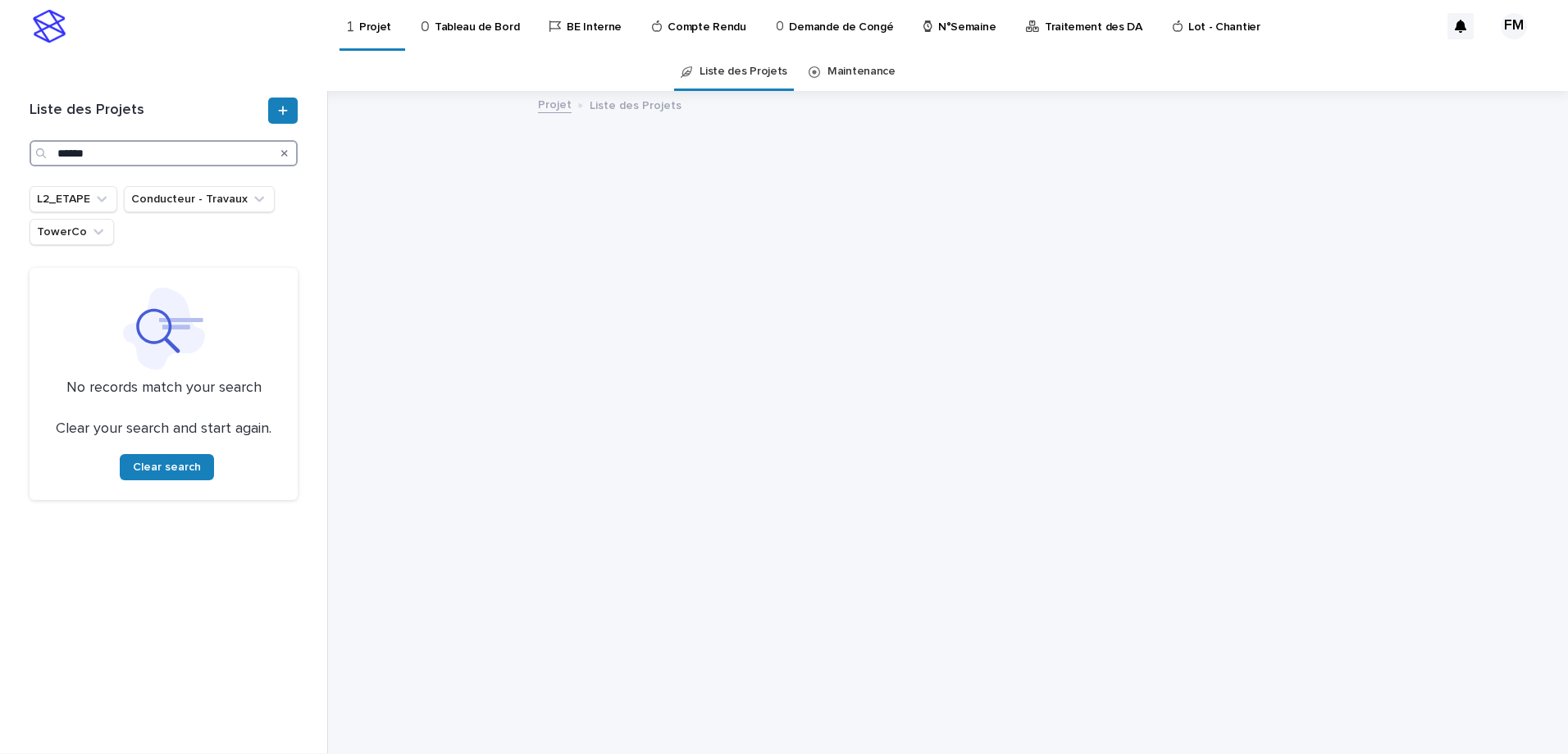 click on "******" at bounding box center (163, 153) 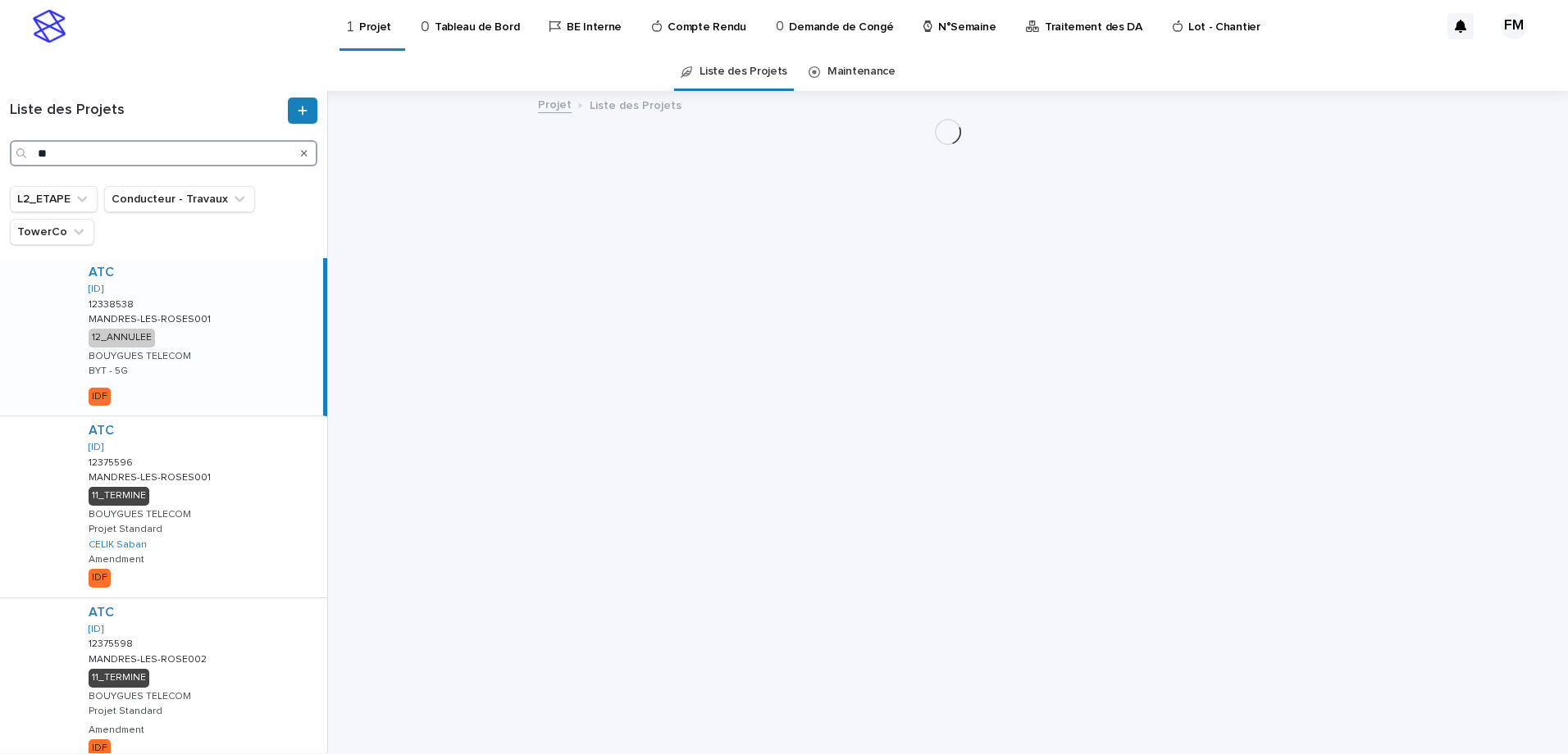 type on "*" 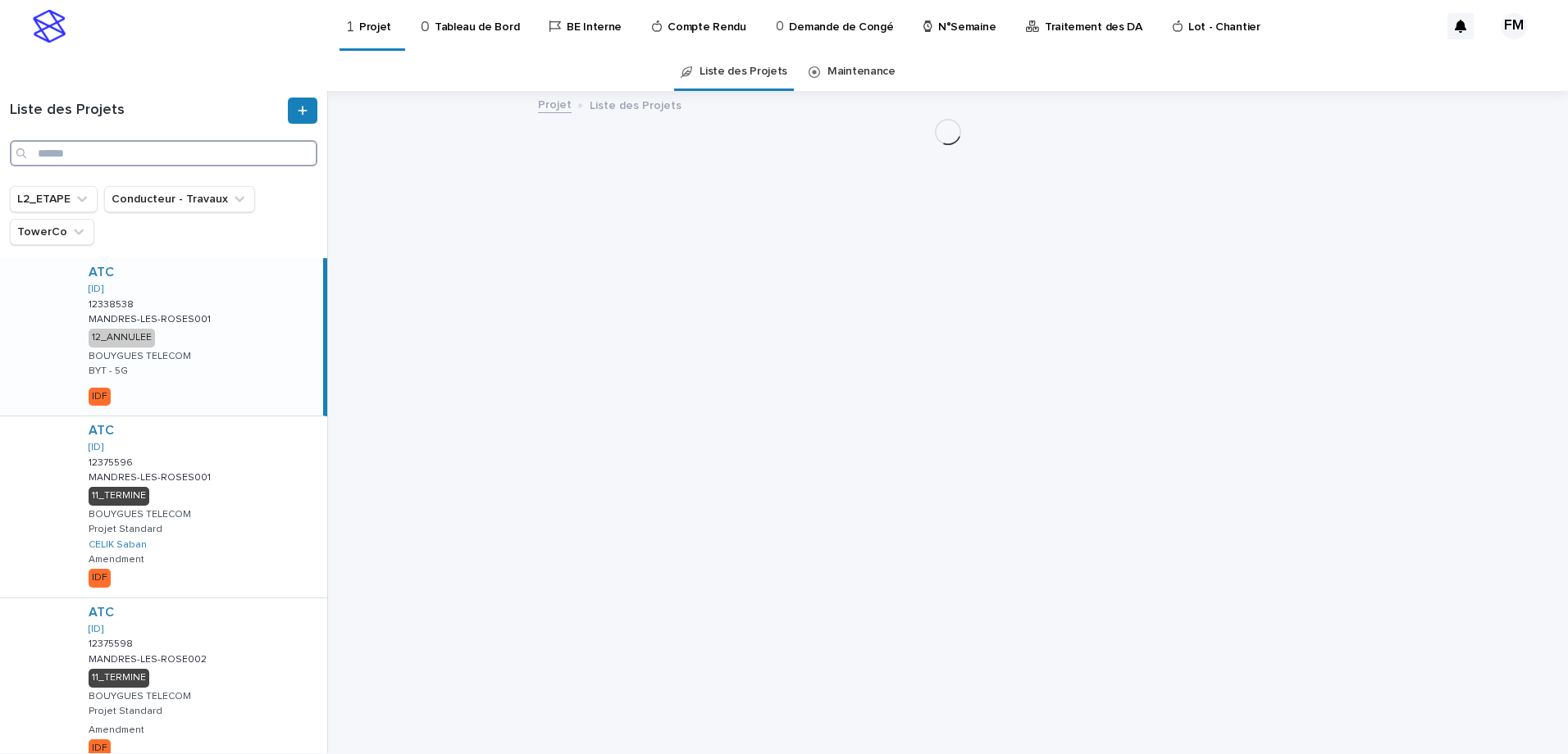 type on "*" 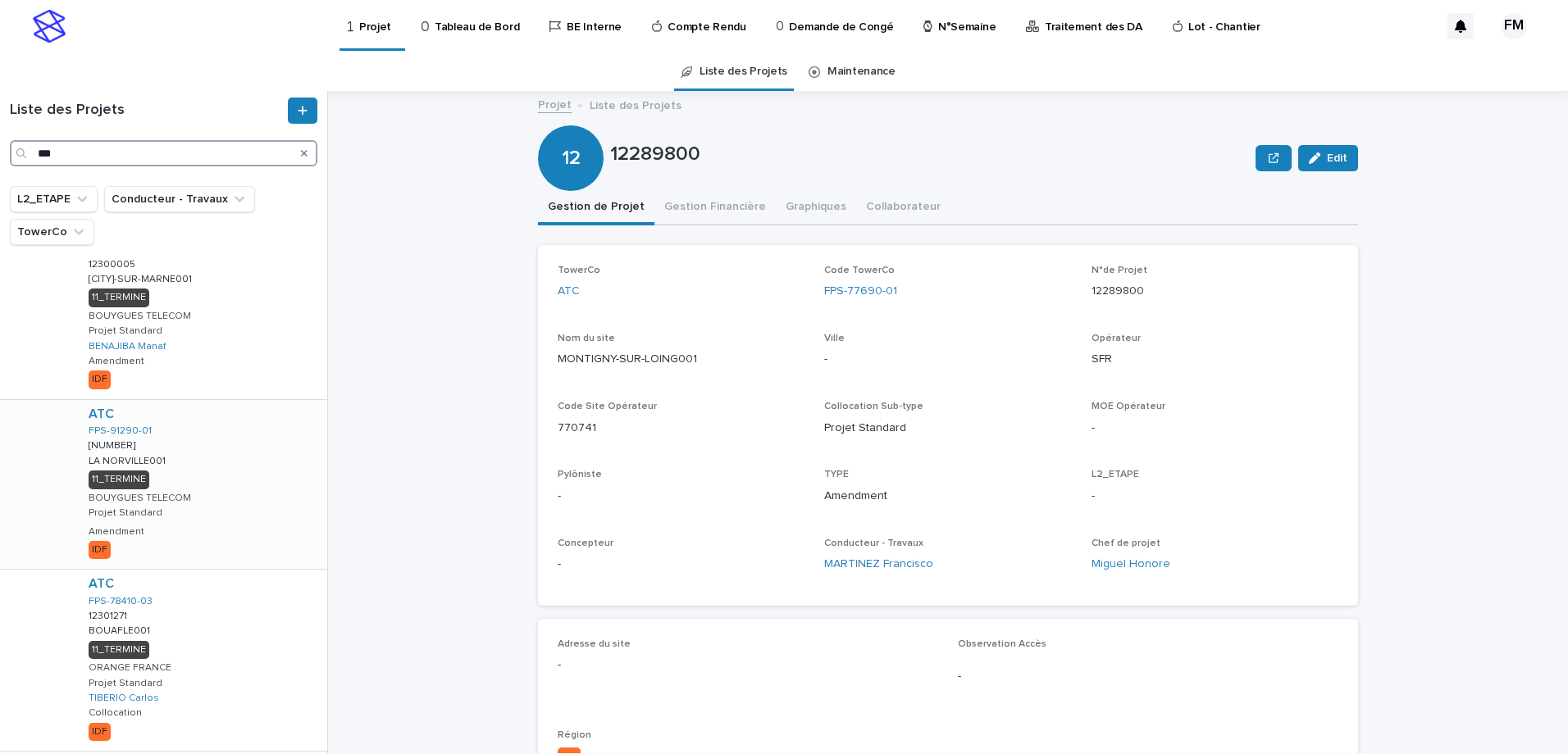 scroll, scrollTop: 1300, scrollLeft: 0, axis: vertical 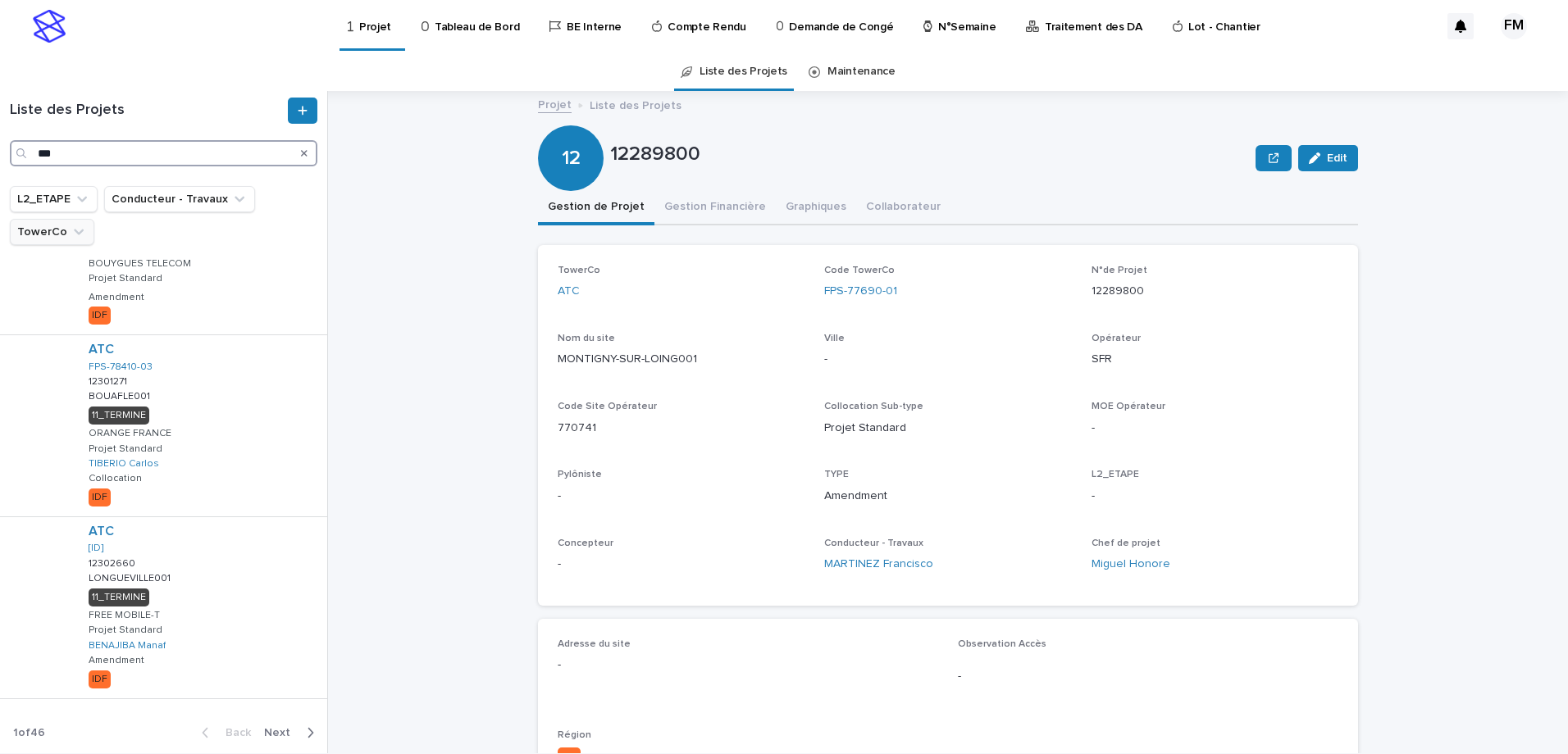 type on "***" 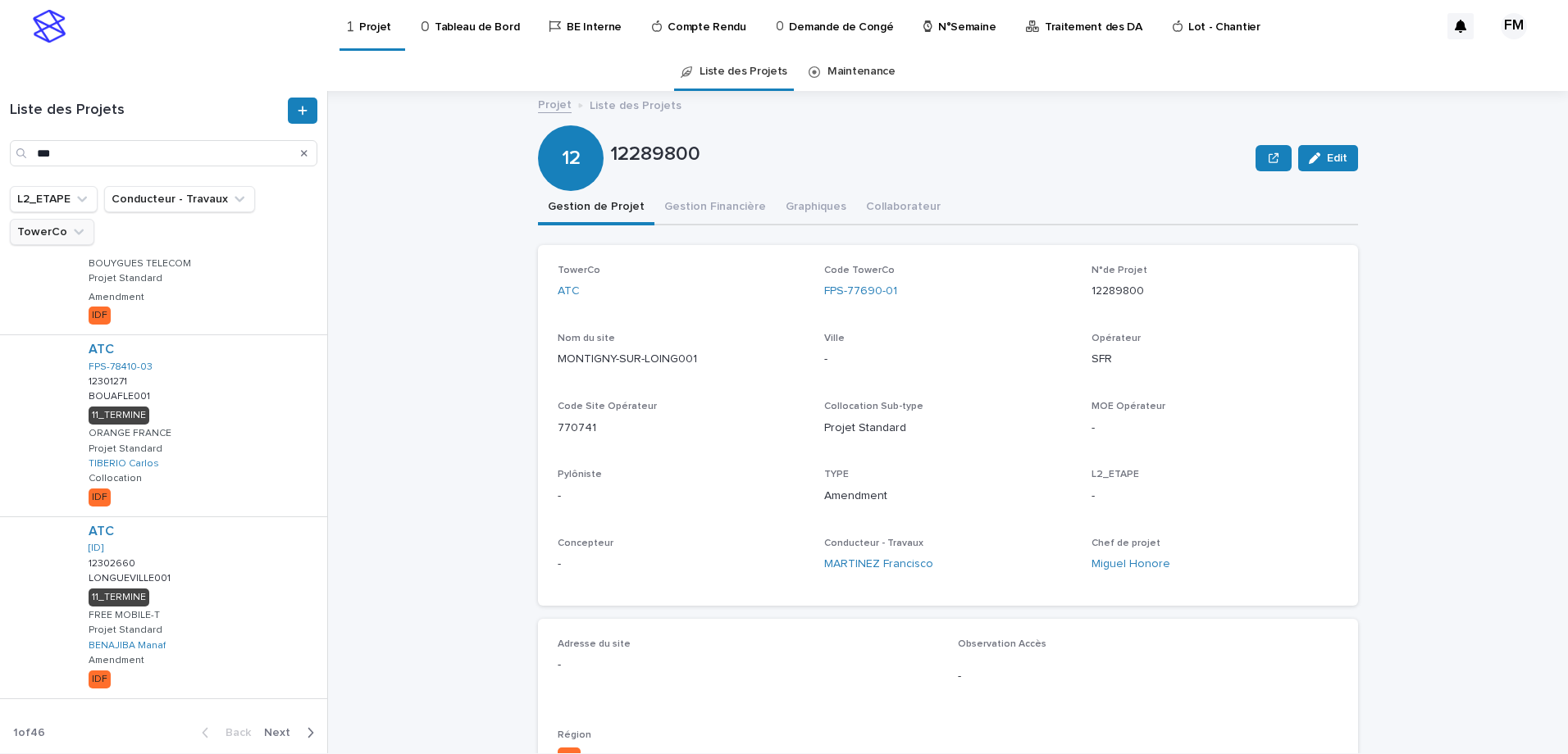 click on "TowerCo" at bounding box center [52, 232] 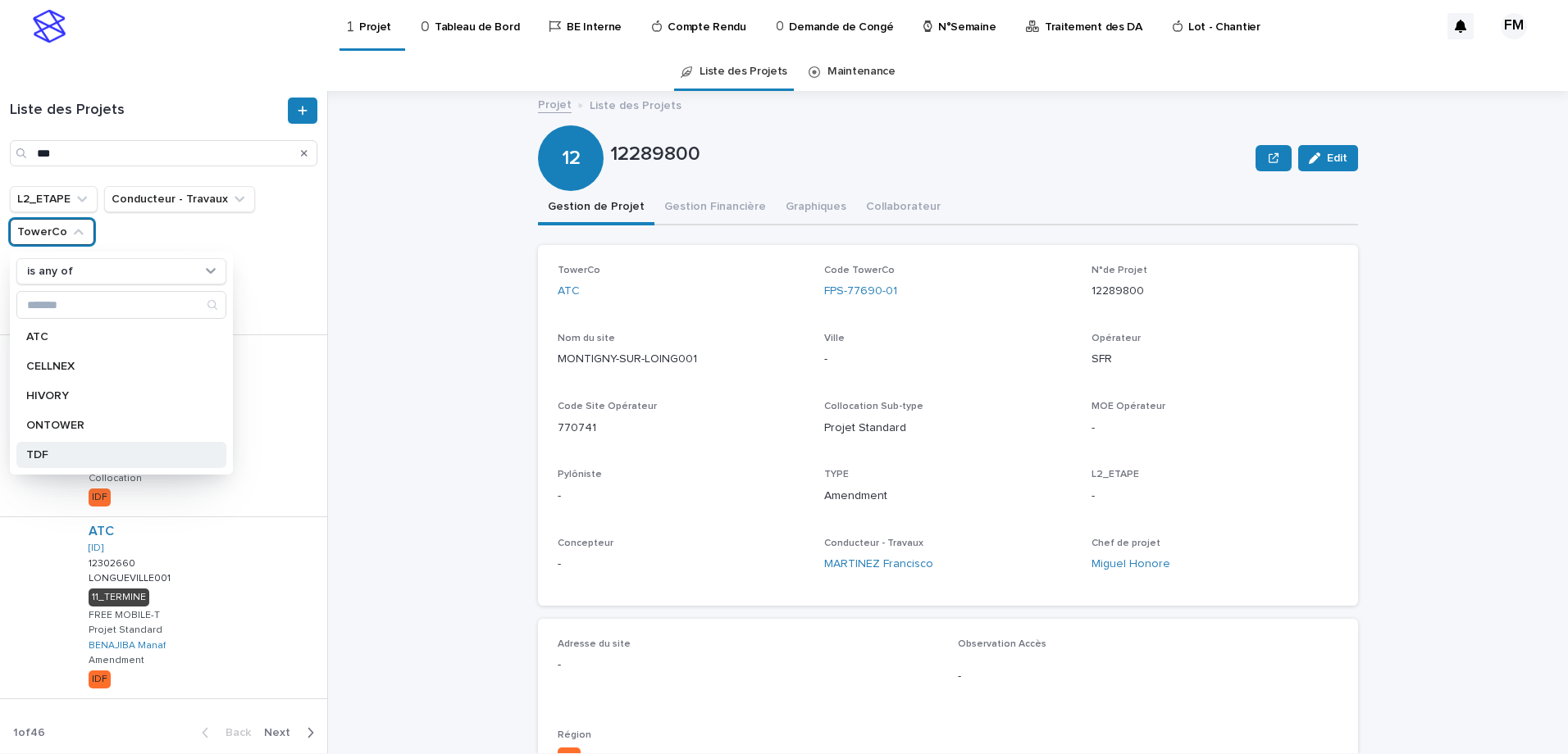 click on "TDF" at bounding box center [113, 455] 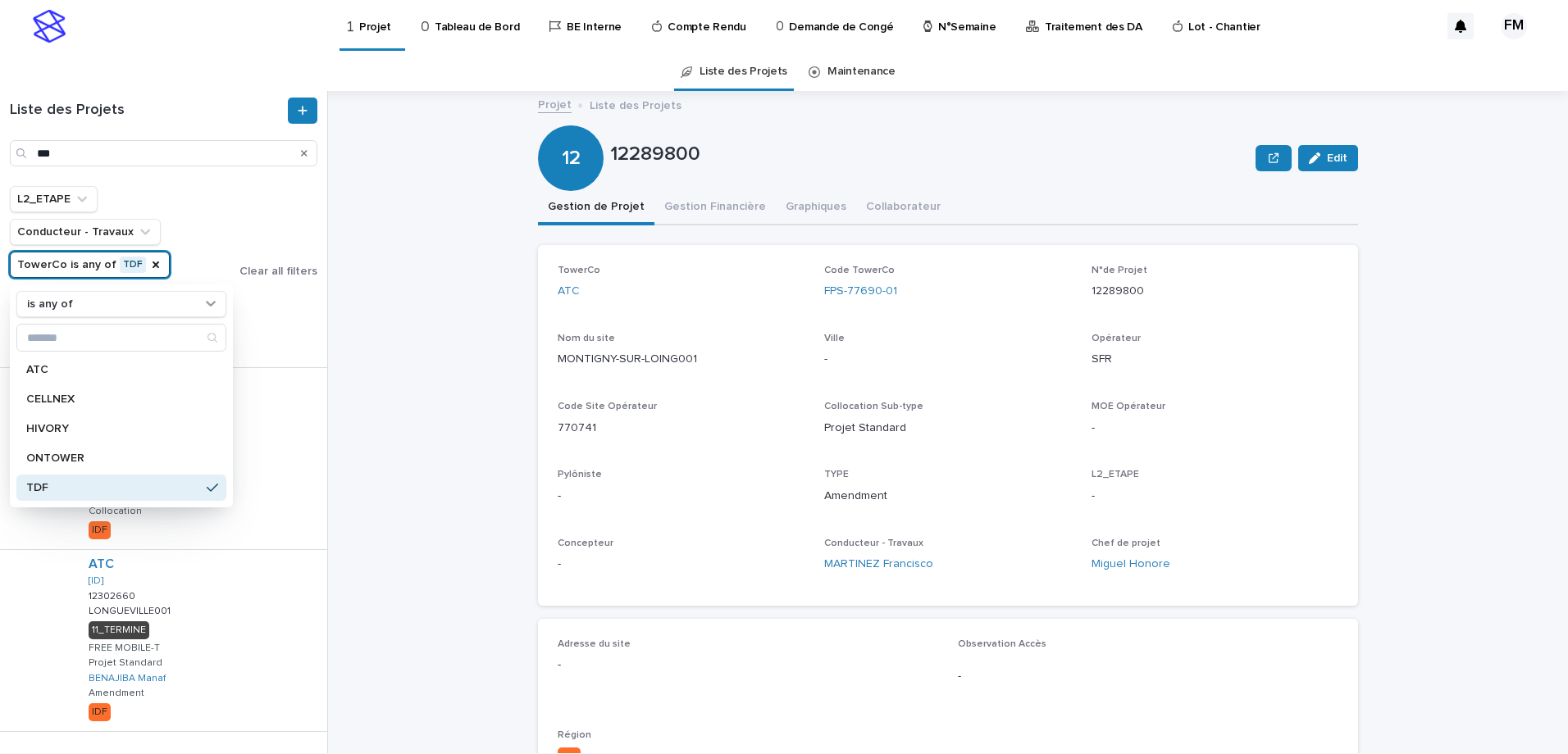 click on "L2_ETAPE Conducteur - Travaux TowerCo is any of TDF is any of ATC CELLNEX HIVORY ONTOWER TDF" at bounding box center (118, 232) 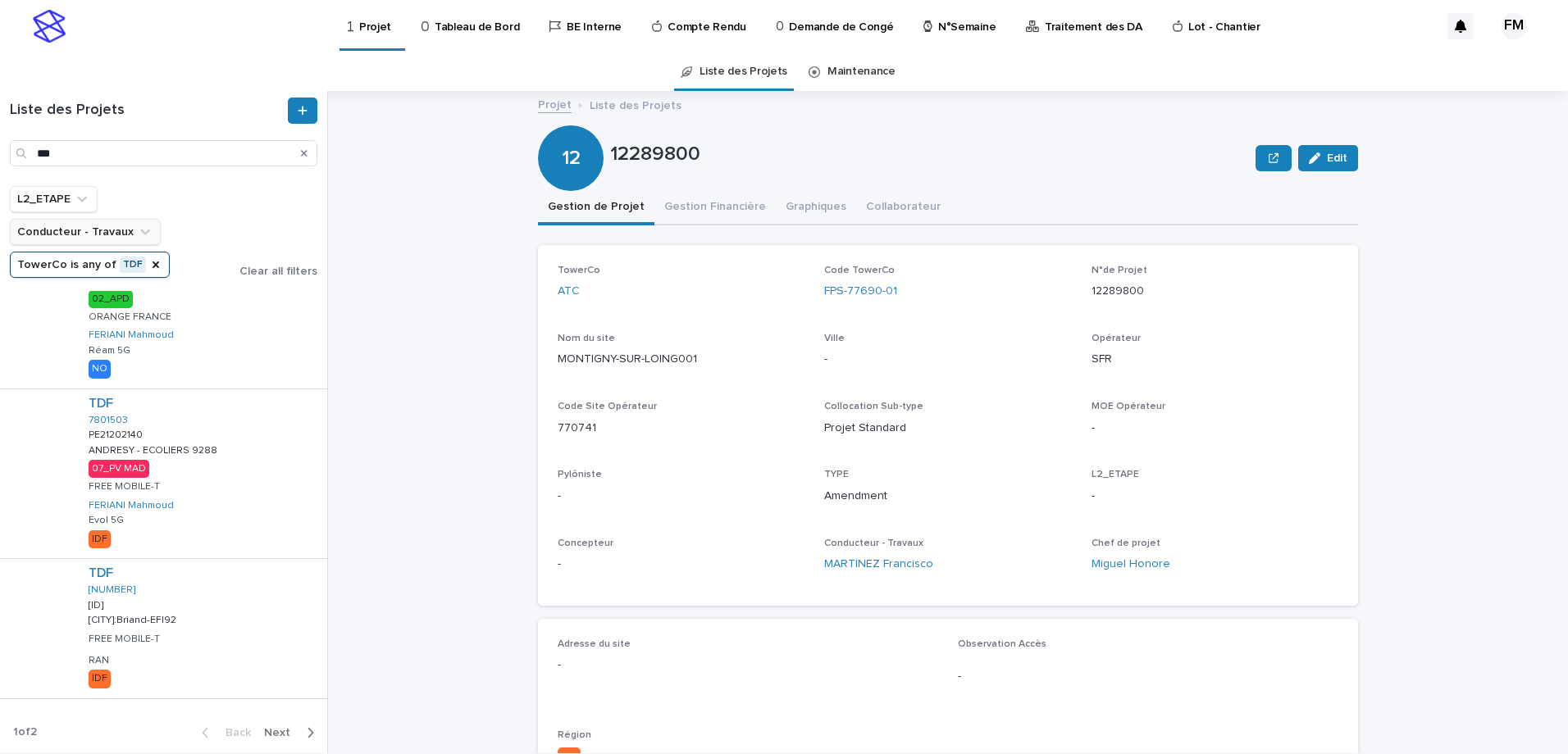 click on "Conducteur - Travaux" at bounding box center (85, 232) 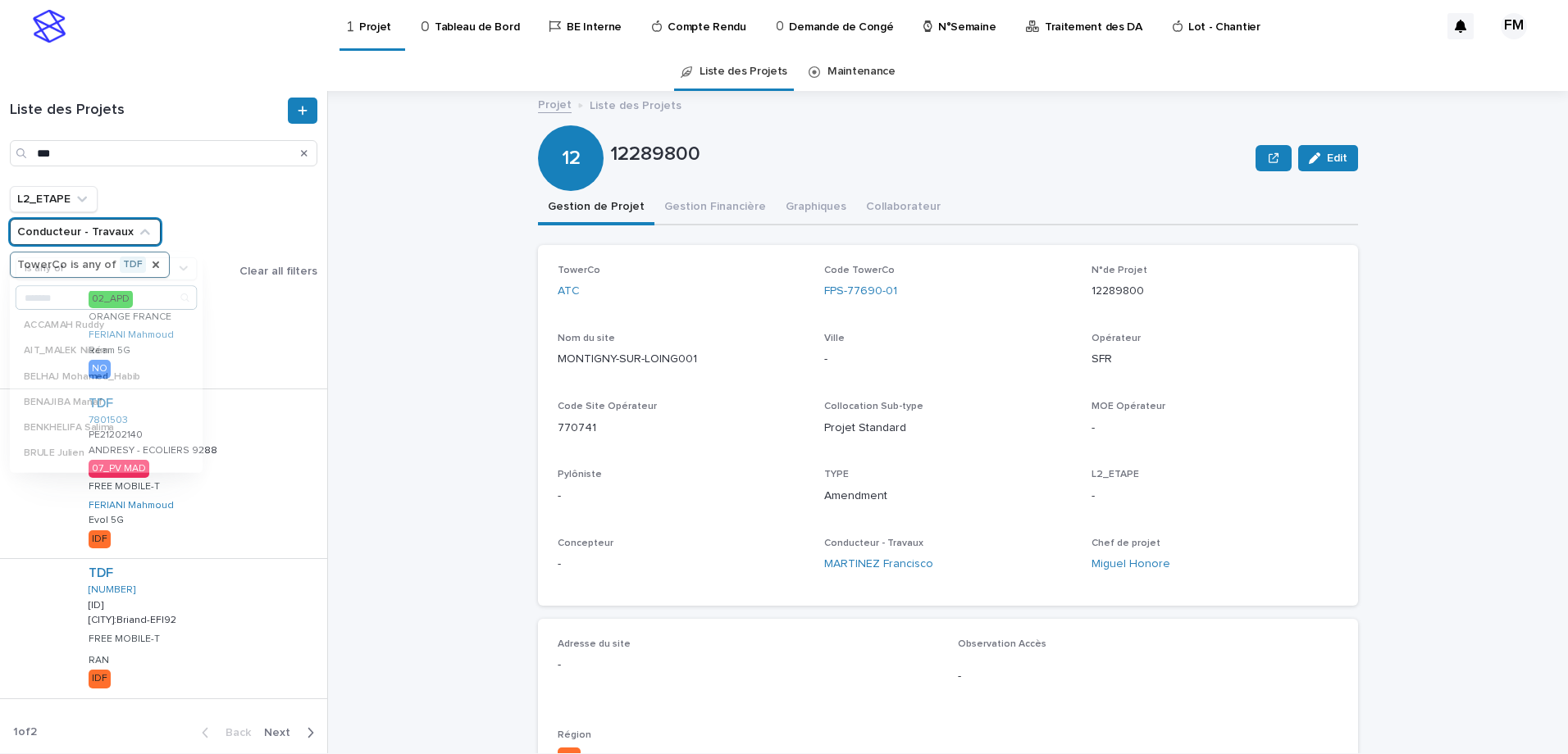 scroll, scrollTop: 1153, scrollLeft: 0, axis: vertical 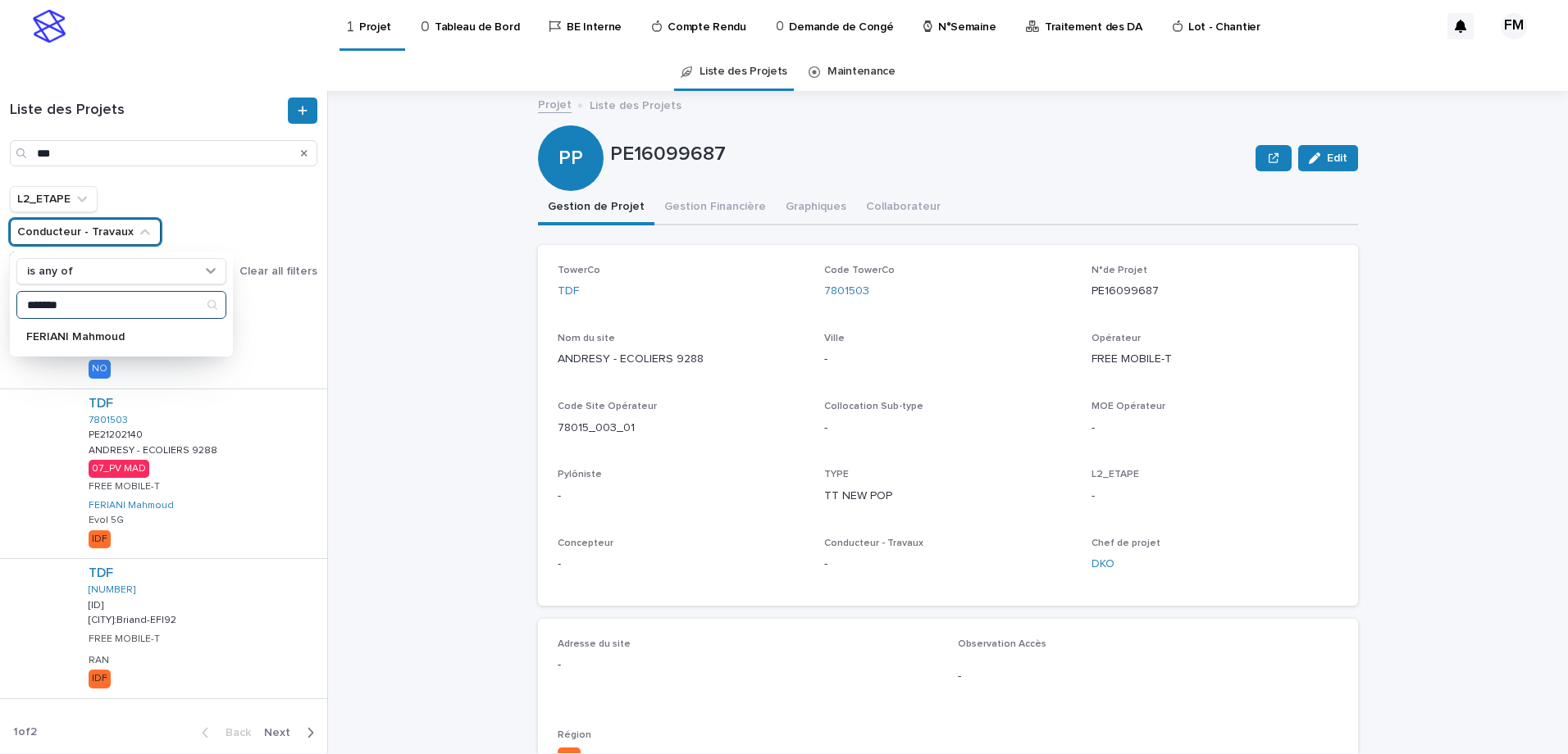 type on "*******" 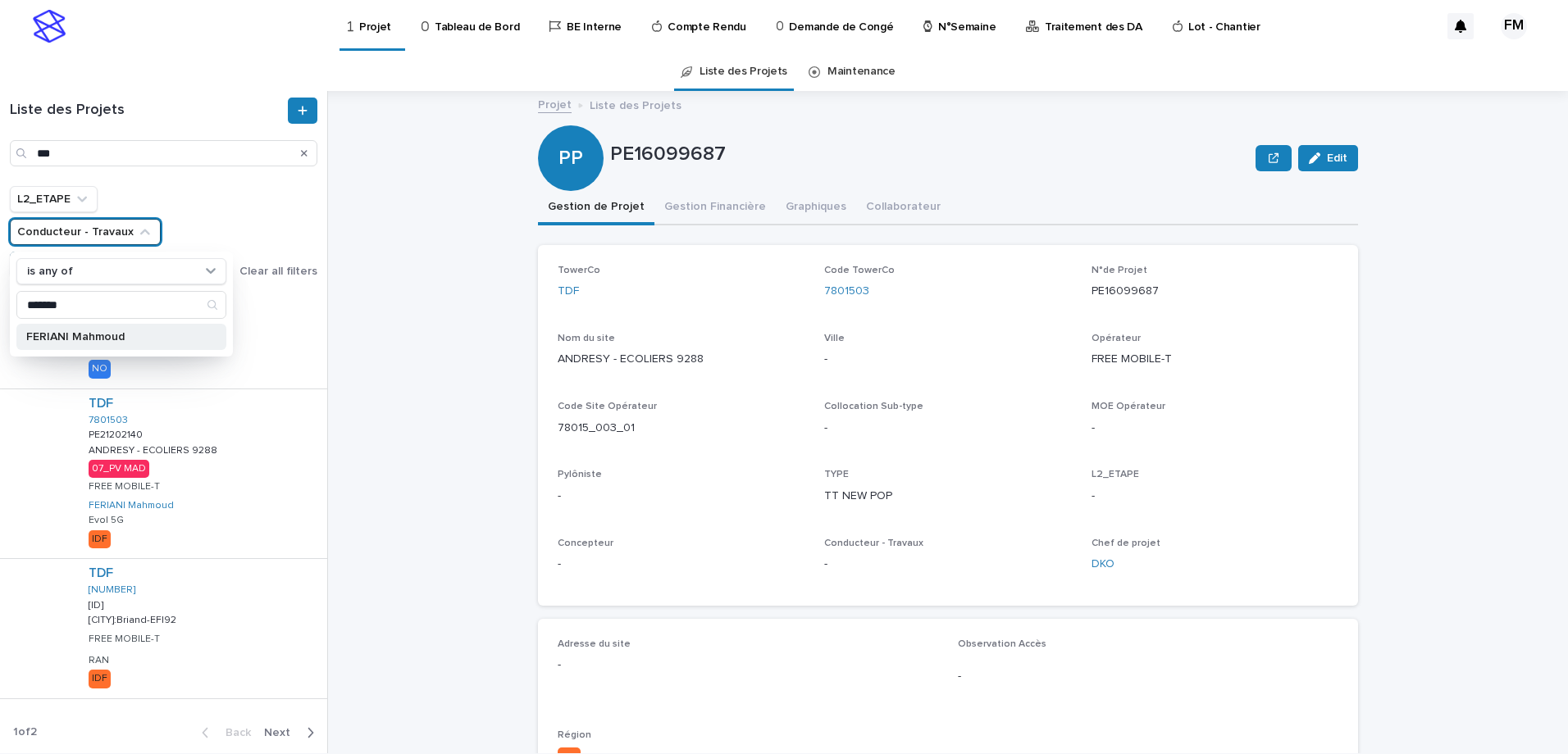 click on "FERIANI Mahmoud" at bounding box center [113, 337] 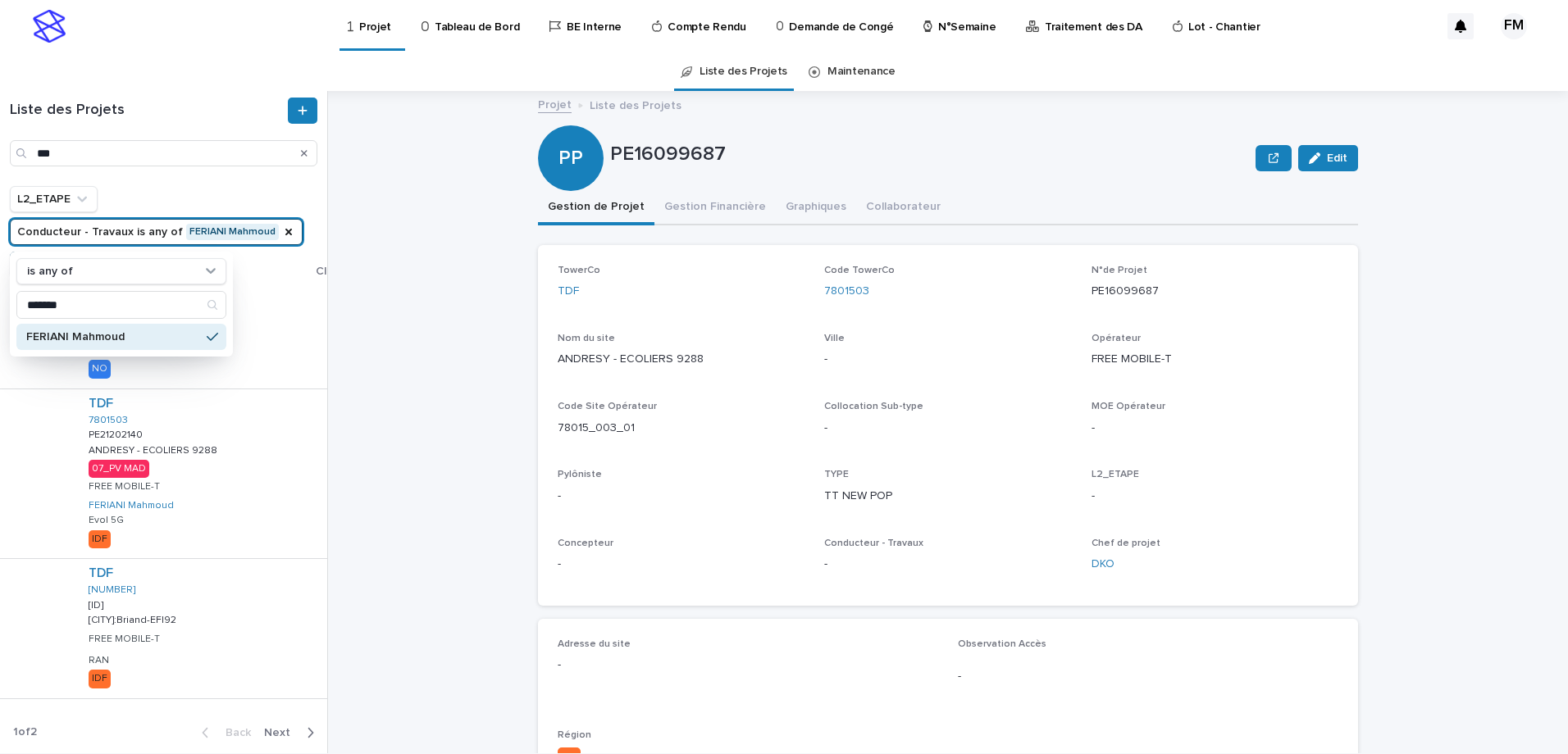 click on "Liste des Projets     *** L2_ETAPE Conducteur - Travaux is any of FERIANI Mahmoud is any of ******* FERIANI Mahmoud TowerCo is any of TDF Clear all filters TDF   7801503   PE16099687 PE16099687   ANDRESY - ECOLIERS 9288 ANDRESY - ECOLIERS 9288   FREE MOBILE-T TT NEW POP IDF TDF   9406702   PE18138416 PE18138416   VINCENNES BERRAULT SAINT MANDE-2199 VINCENNES BERRAULT SAINT MANDE-2199   ORANGE FRANCE TT NEW POP IDF TDF   7817255   PE19152402 PE19152402   CONFLANS 117  BRIAND CONFLANS 117  BRIAND   FREE MOBILE-T TT NEW POP IDF TDF   7511110   PE19161726 PE19161726   ALEXANDRE_DUMAS  ALEXANDRE_DUMAS    ORANGE FRANCE REAM IDF TDF   2903901   PE2016997 PE2016997   CONCARNEAU KERANDON CONCARNEAU KERANDON   07_PV MAD MULTI OP FERIANI Mahmoud   RAN NO TDF   9406701   PE20179573 PE20179573   ST MANDE-4522 ST MANDE-4522   11_TERMINE FREE MOBILE-T GUEDDAM  Abdelmalek   Evol 5G  IDF TDF   2903901   PE21198111 PE21198111   CONCARNEAU KERANDON CONCARNEAU KERANDON   02_APD FREE MOBILE-T FMB - EVO Autre   NO" at bounding box center [784, 422] 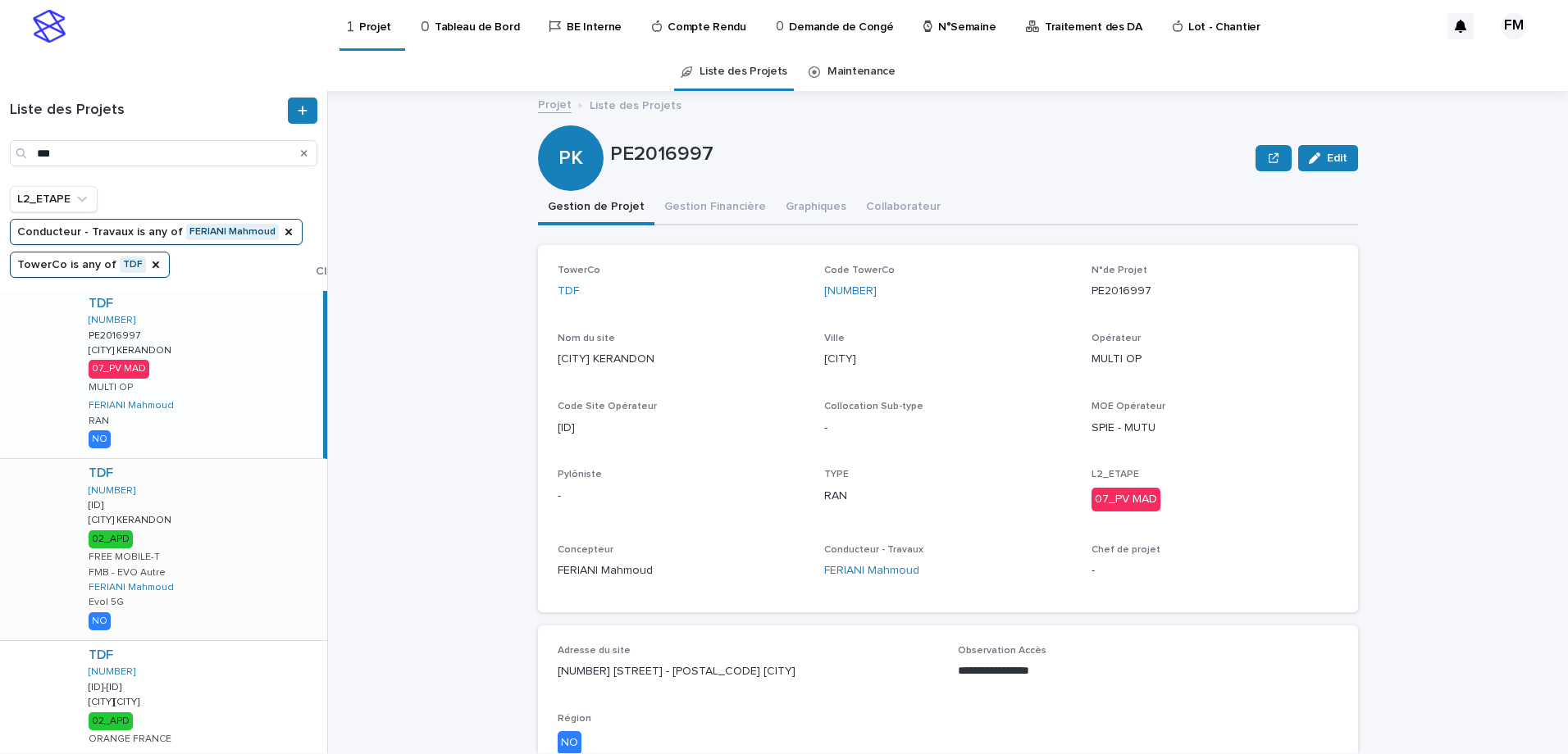 scroll, scrollTop: 0, scrollLeft: 0, axis: both 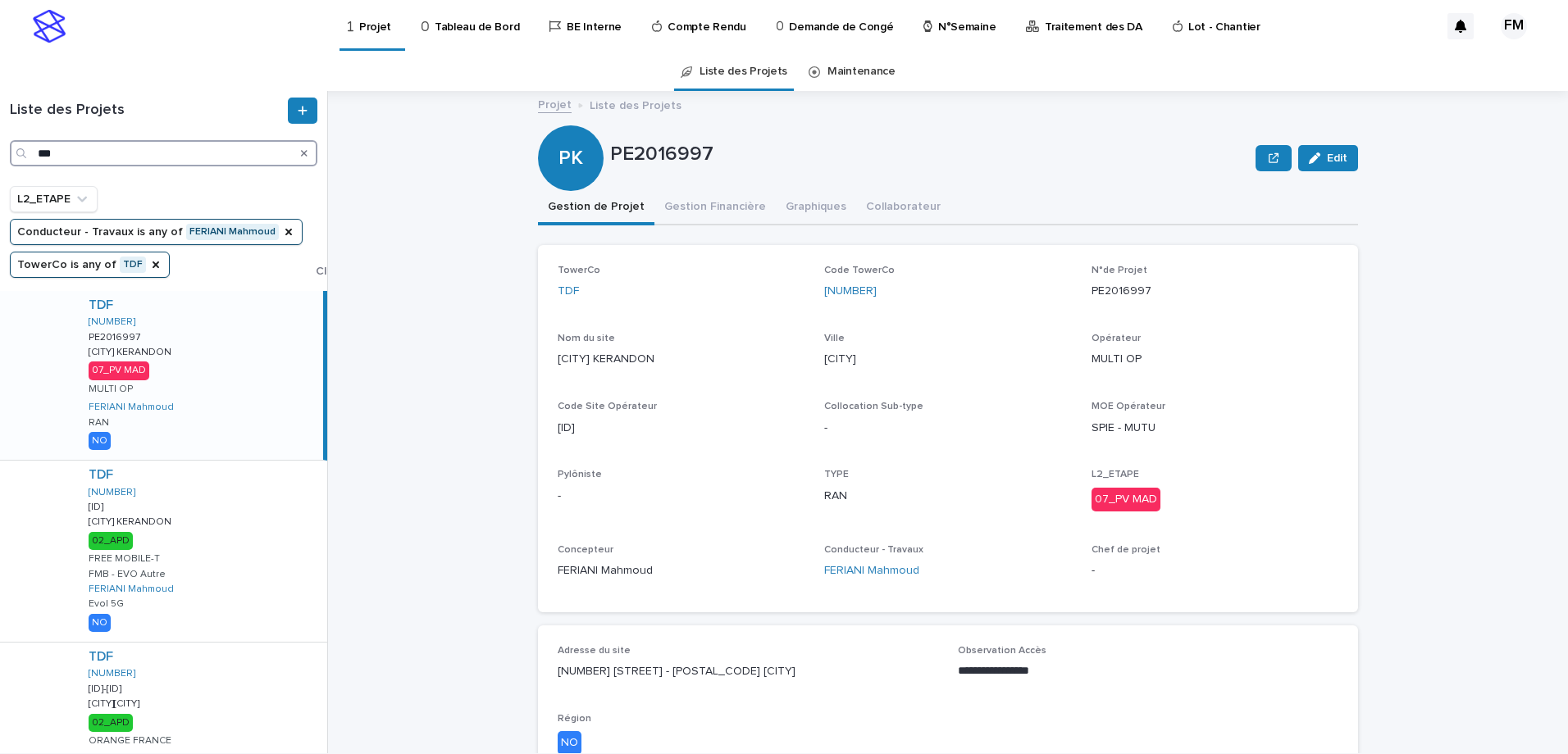 click on "***" at bounding box center [163, 153] 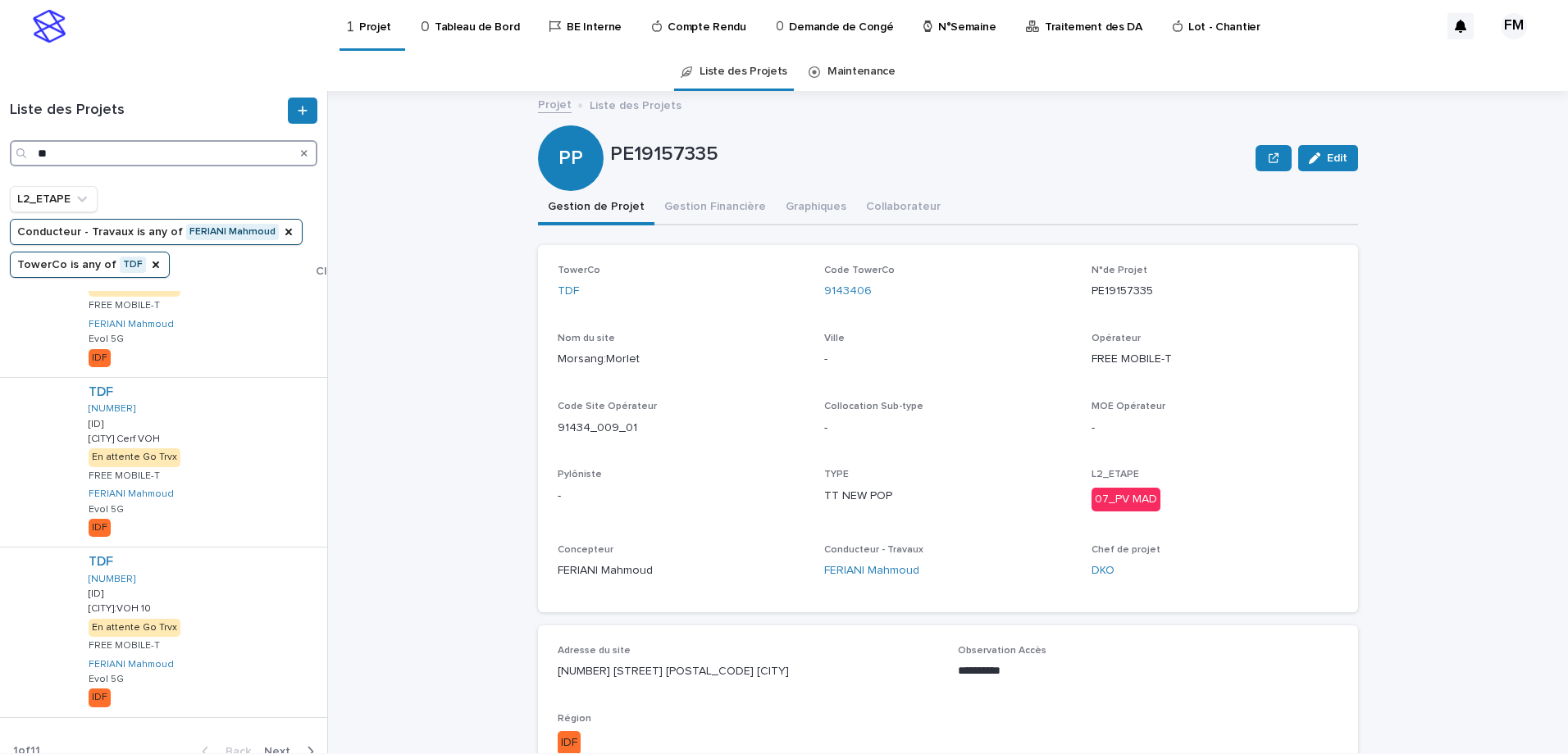scroll, scrollTop: 1304, scrollLeft: 0, axis: vertical 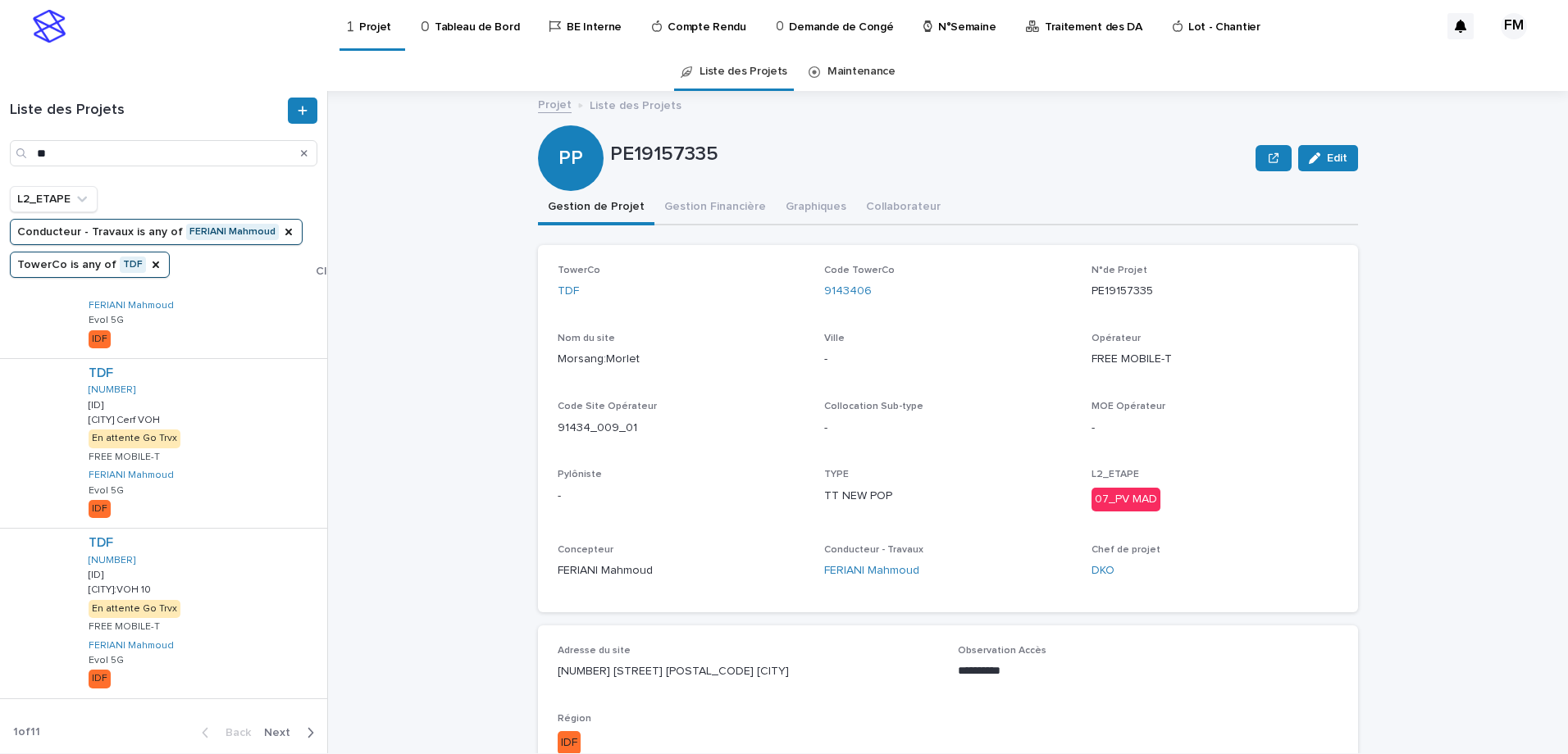 click on "Next" at bounding box center (282, 733) 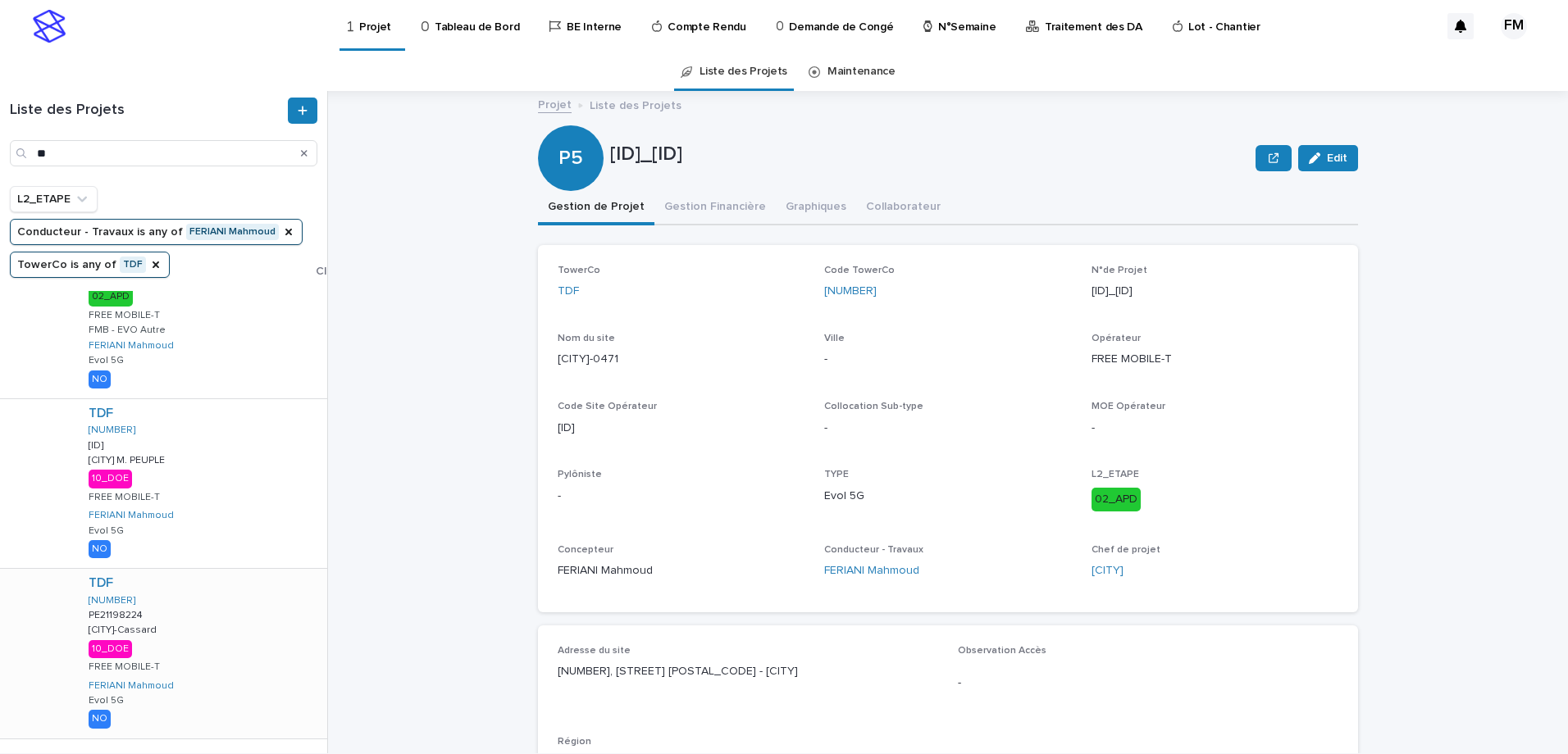 scroll, scrollTop: 1304, scrollLeft: 0, axis: vertical 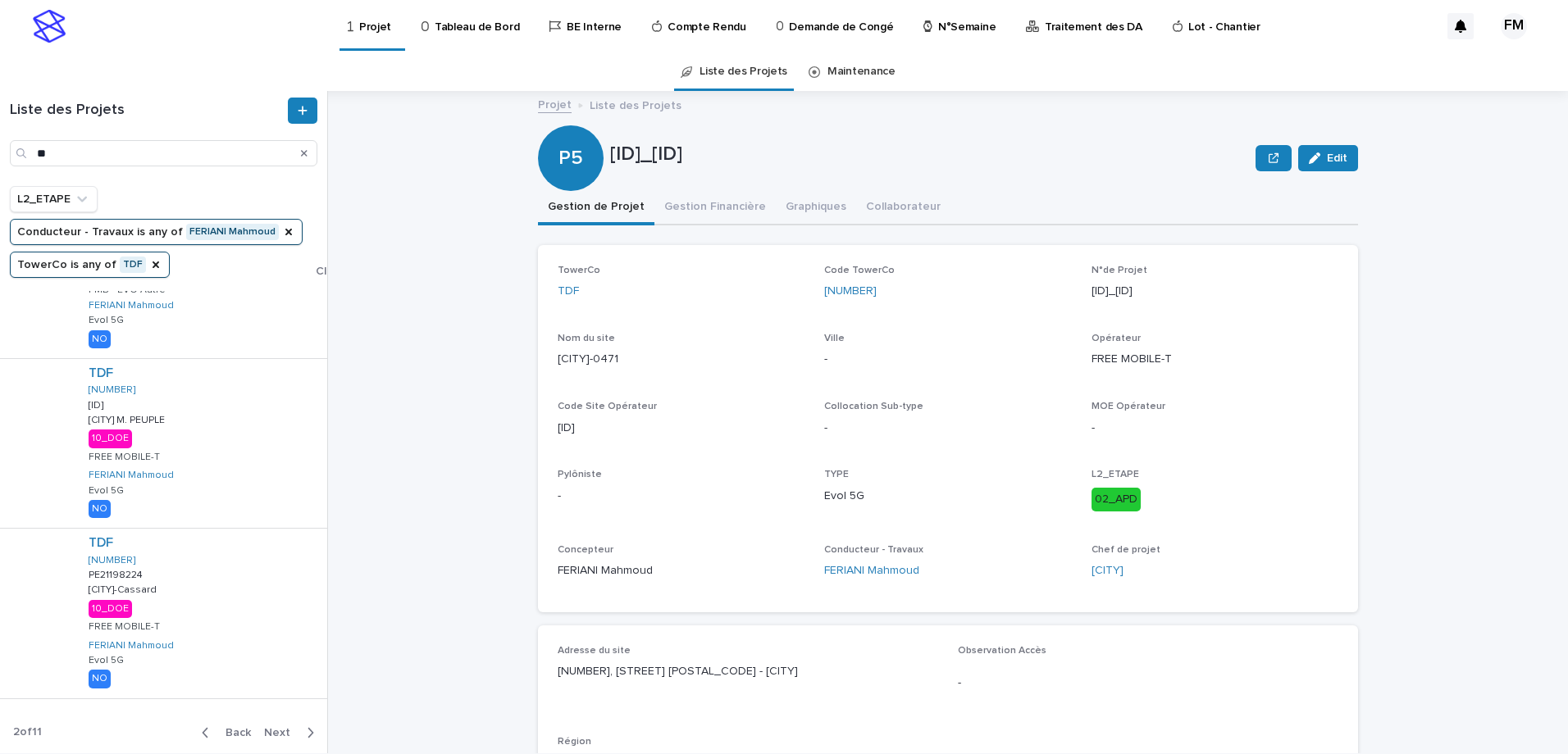 click on "Next" at bounding box center [282, 733] 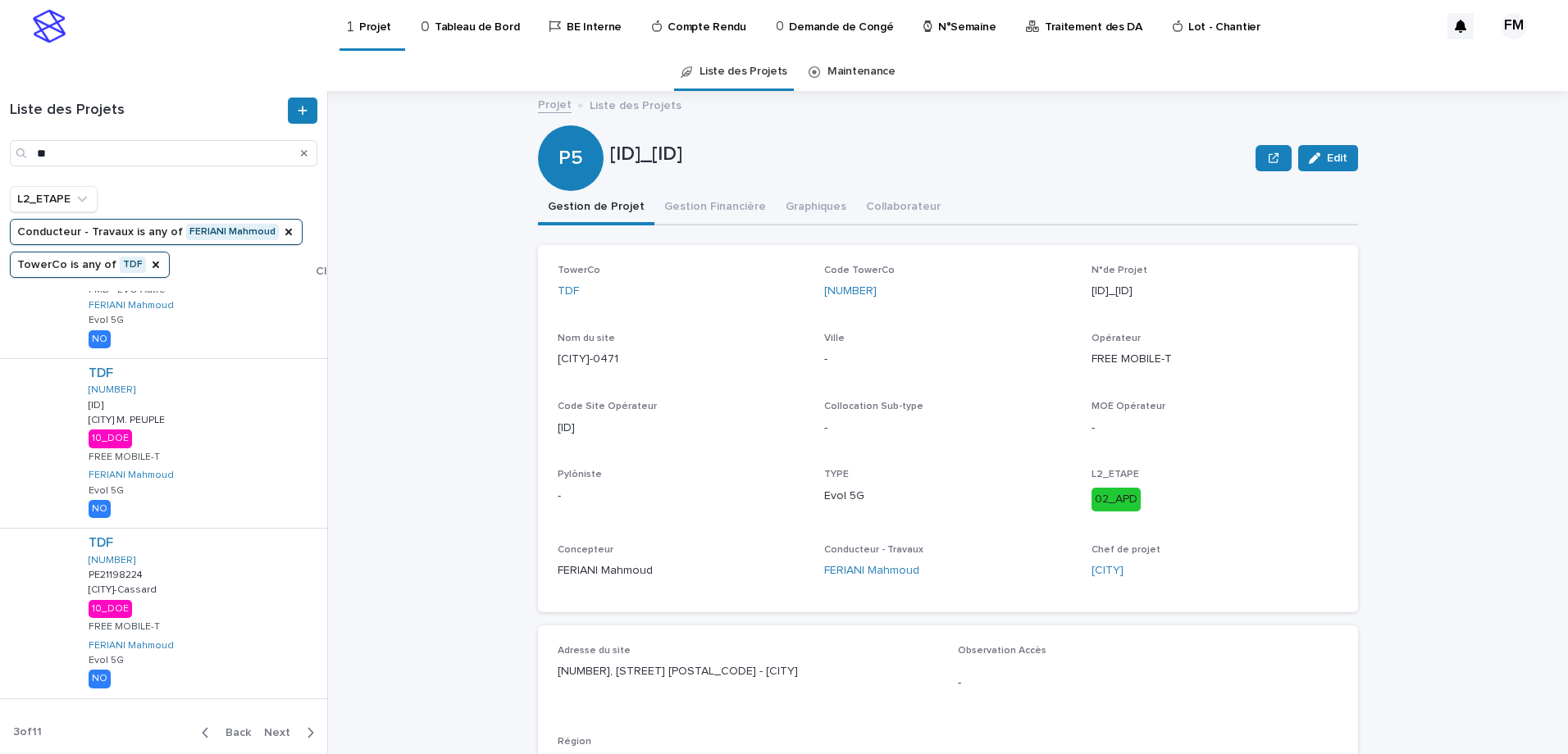 click on "Next" at bounding box center (282, 733) 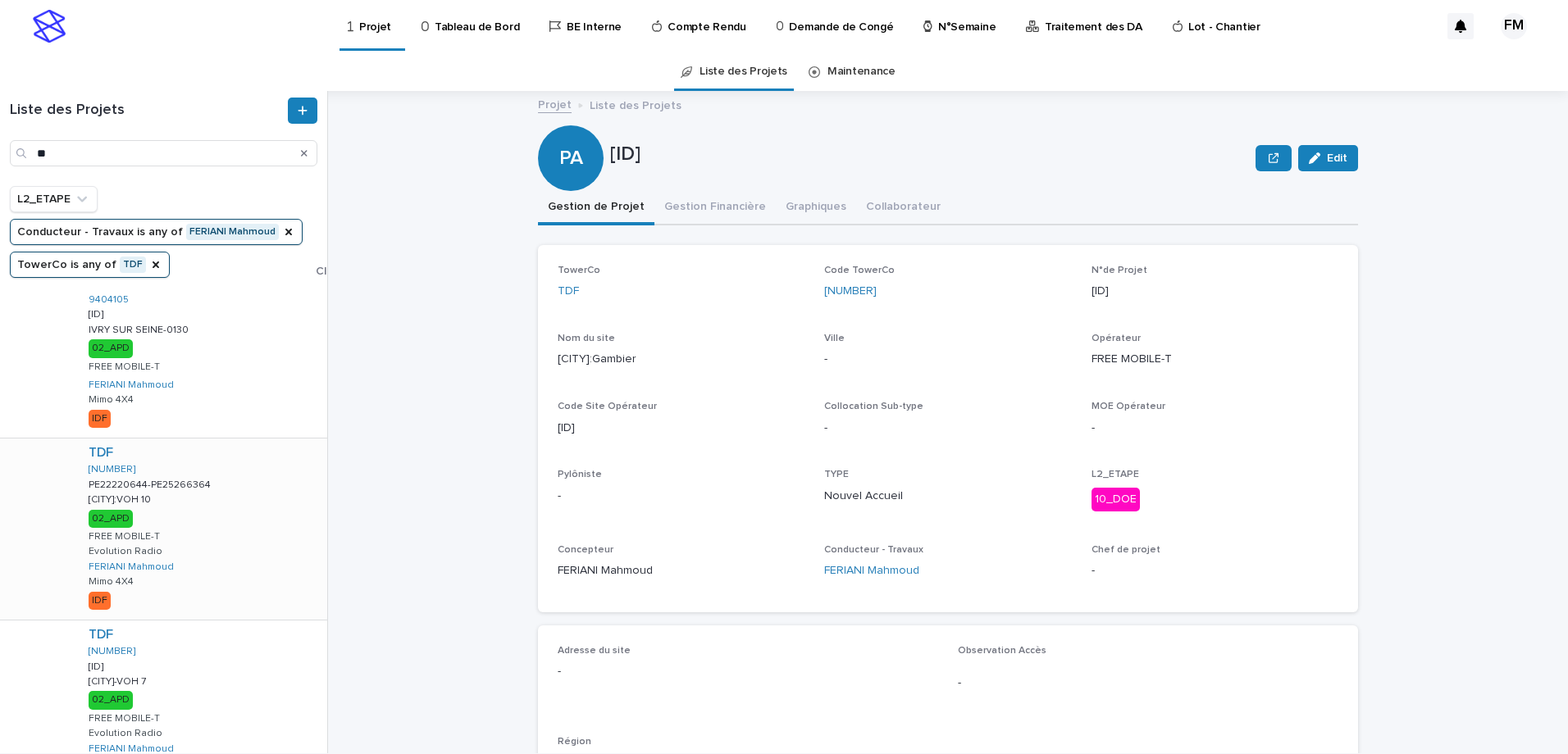 scroll, scrollTop: 574, scrollLeft: 0, axis: vertical 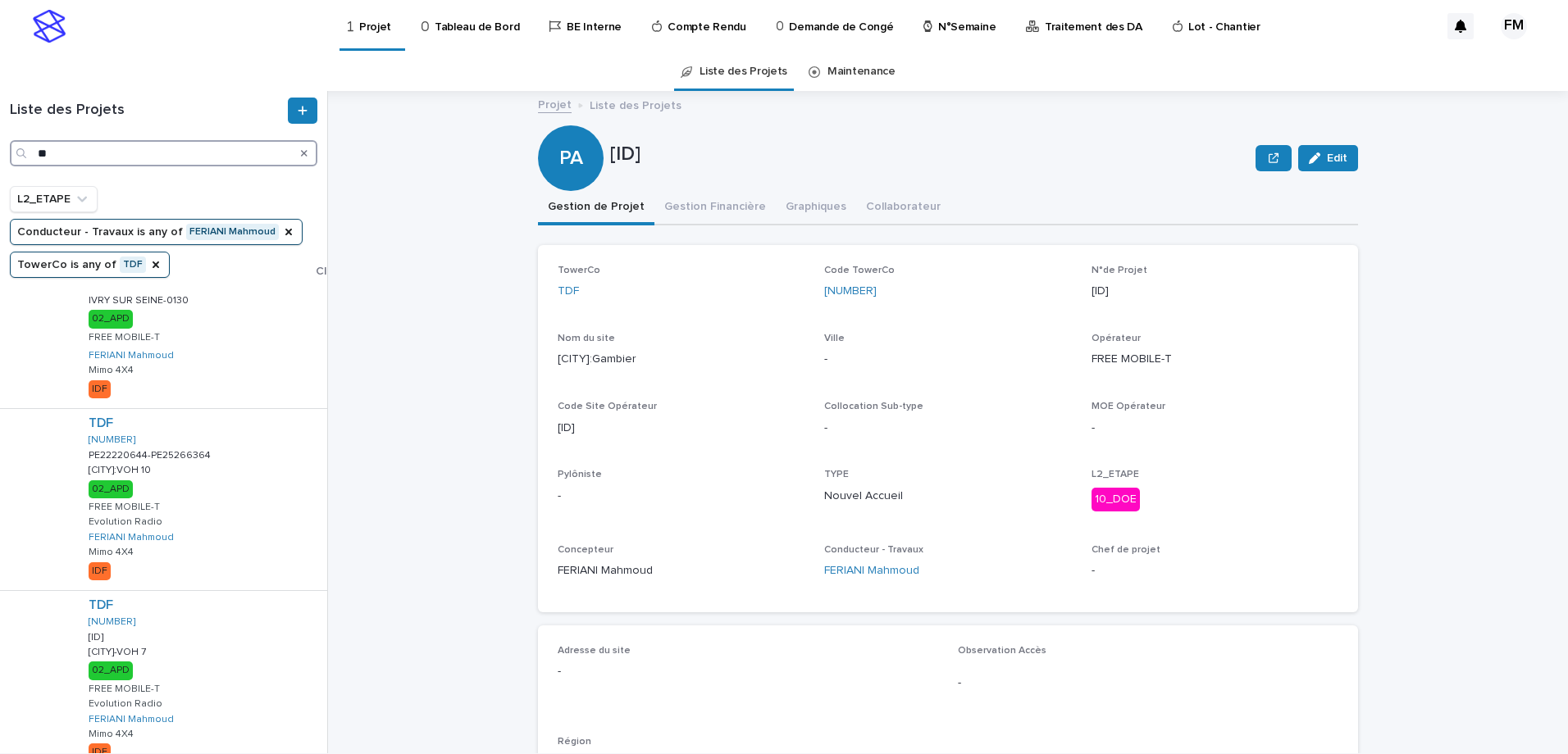 click on "**" at bounding box center [163, 153] 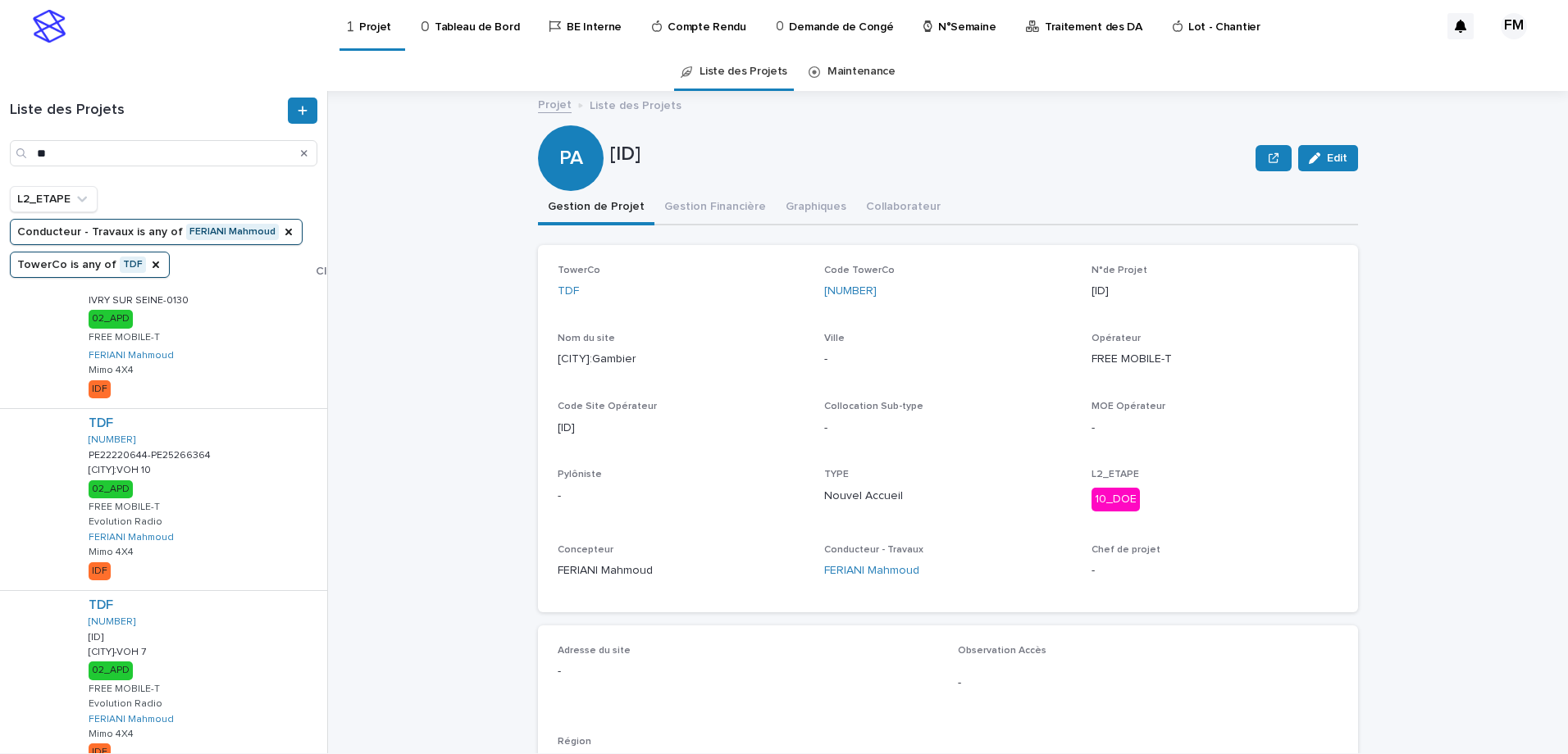 click on "Liste des Projets     **" at bounding box center [163, 139] 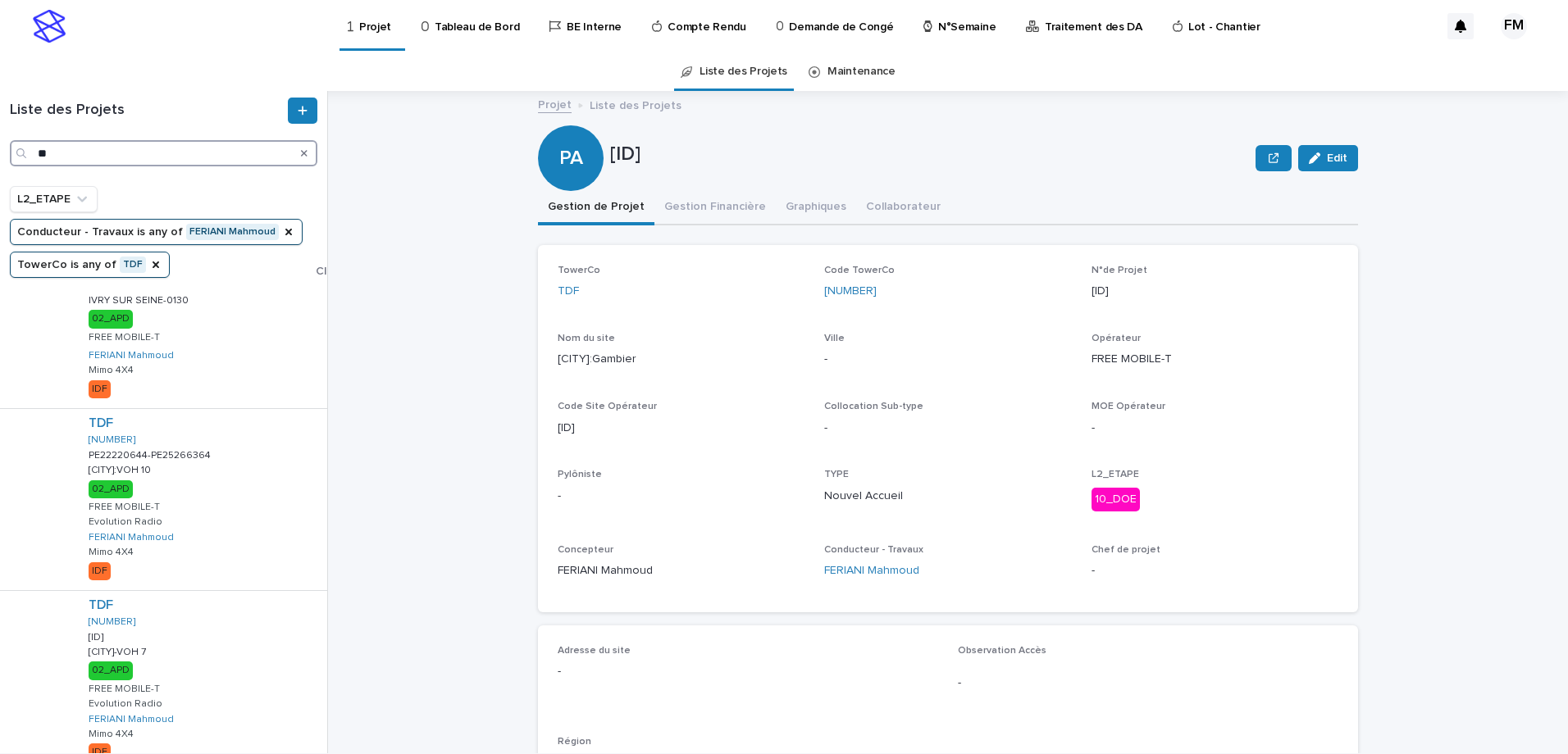 click on "**" at bounding box center [163, 153] 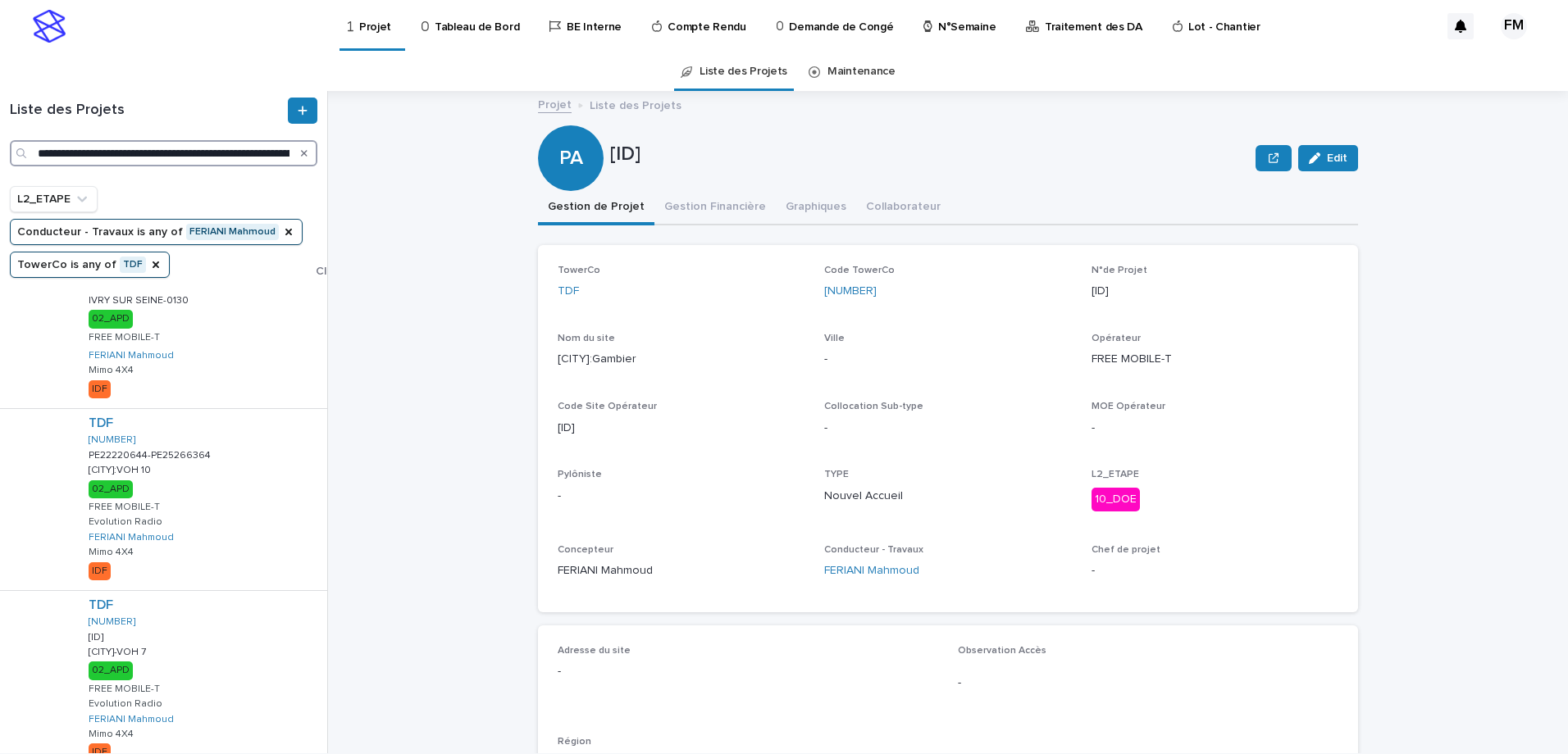 scroll, scrollTop: 0, scrollLeft: 951, axis: horizontal 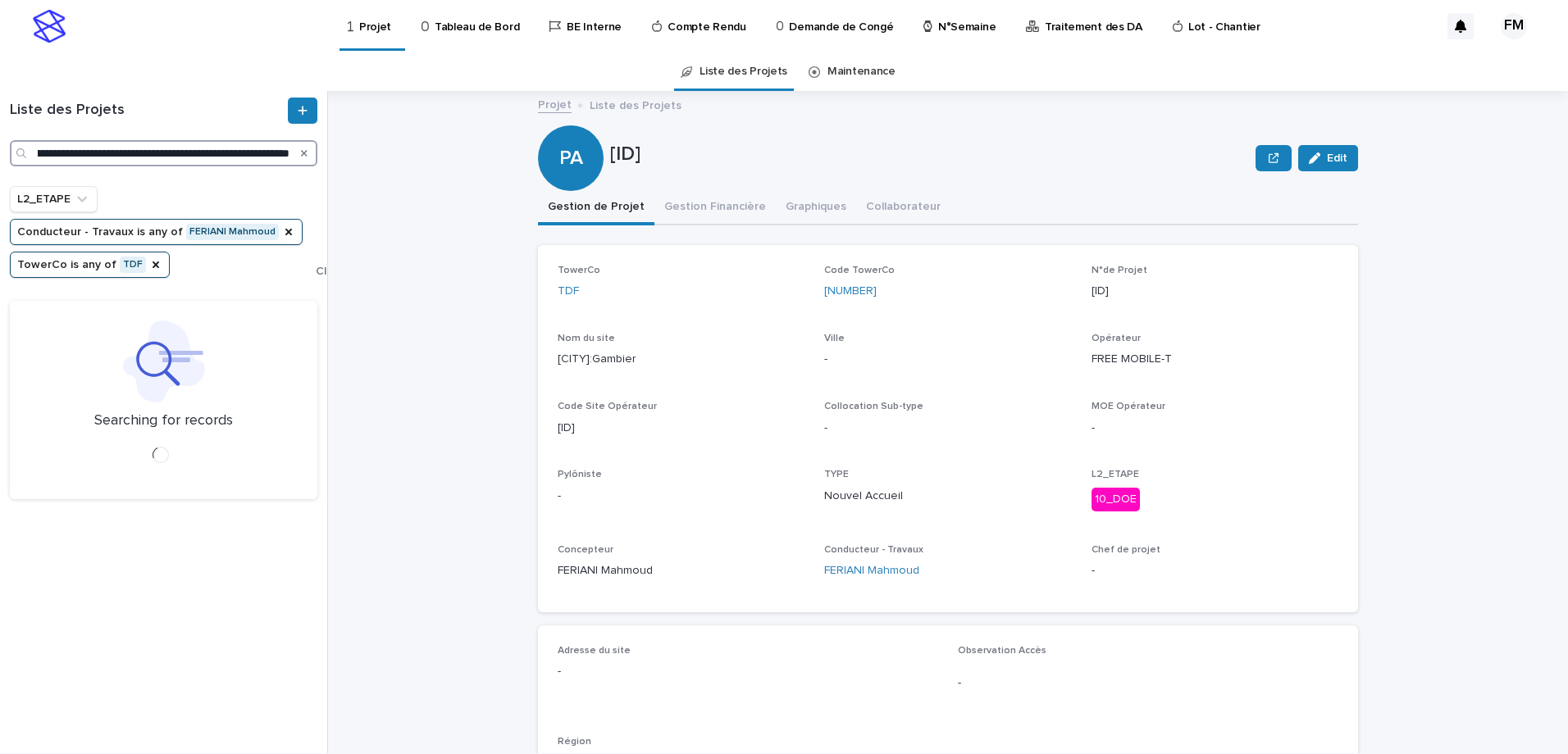 click on "**********" at bounding box center (163, 153) 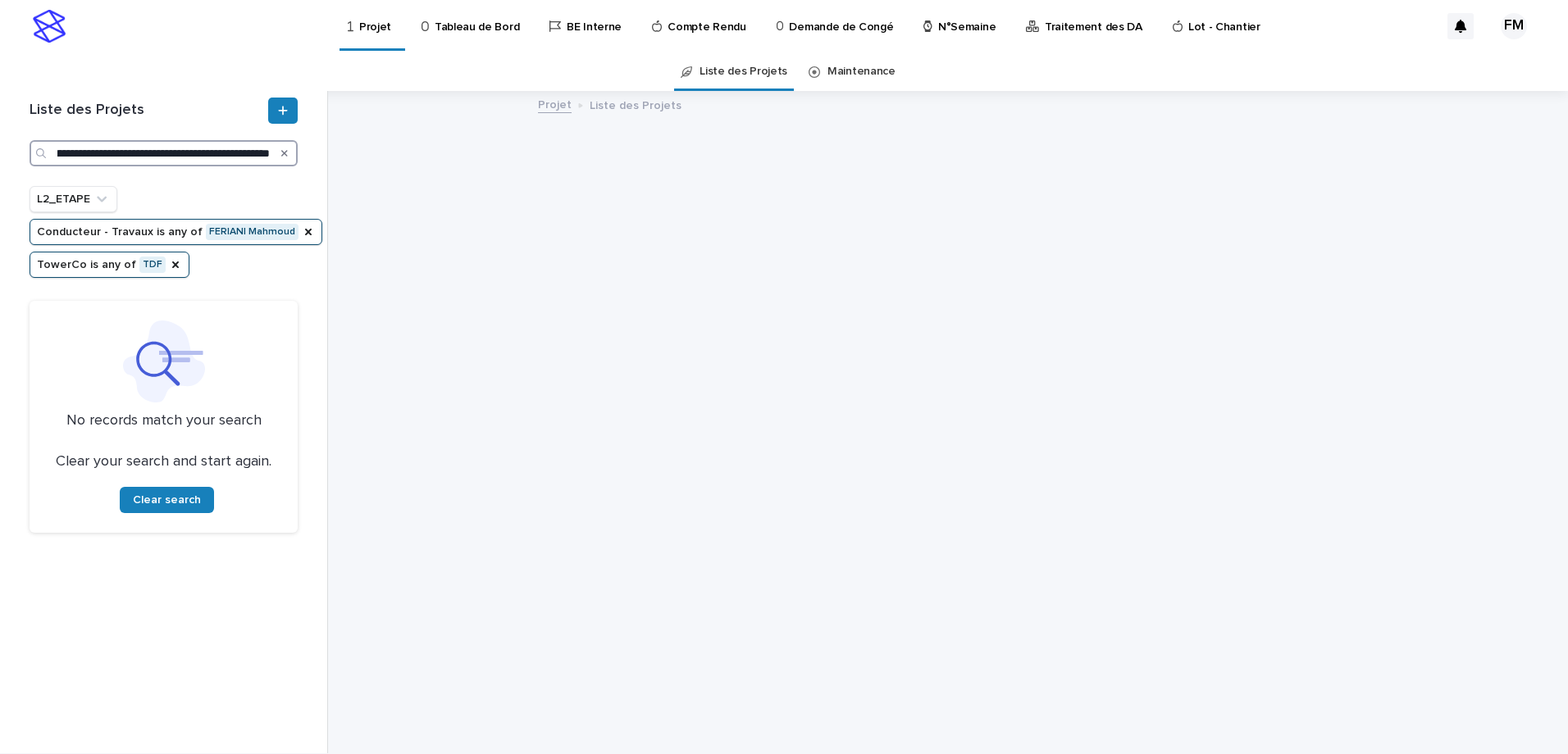 click on "**********" at bounding box center (163, 153) 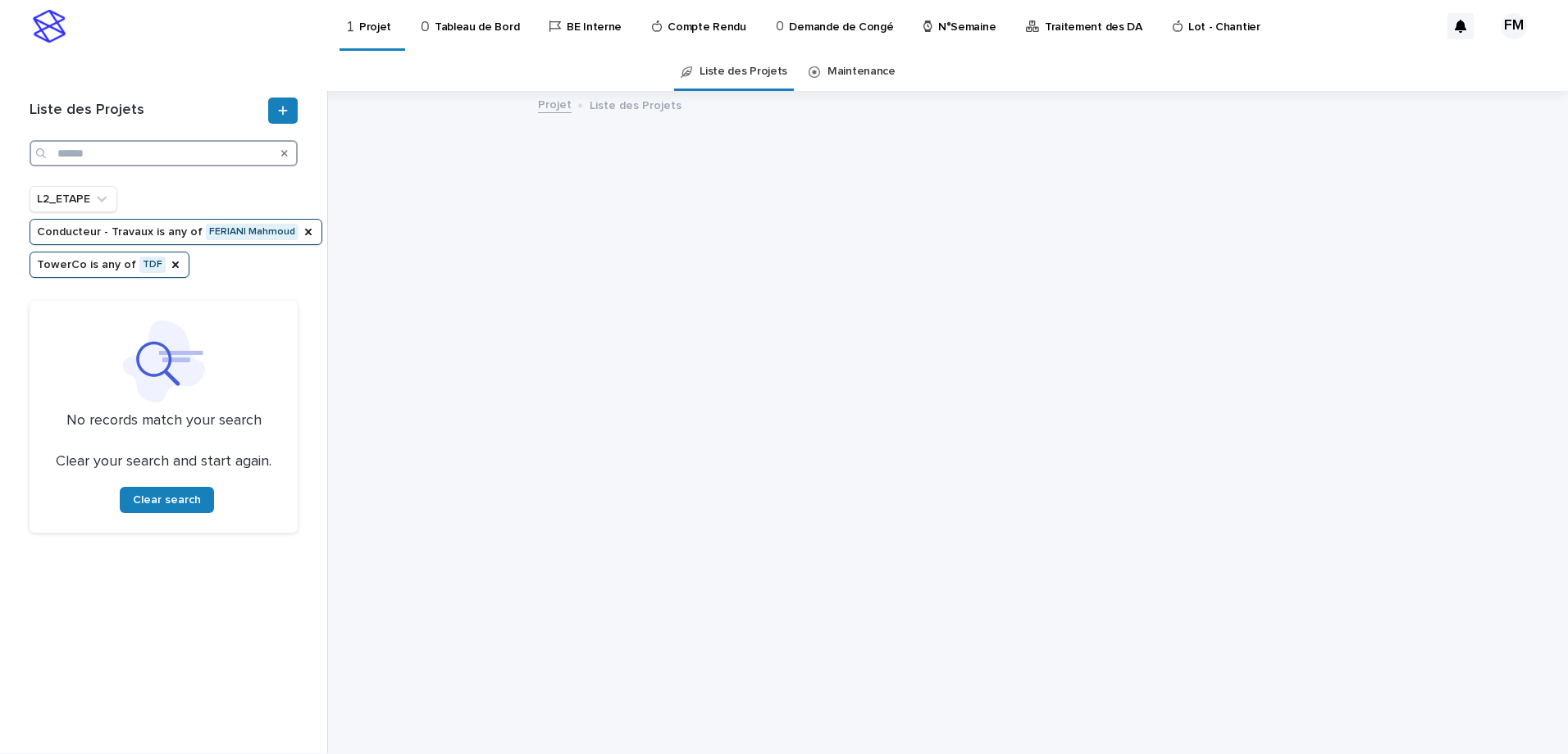 scroll, scrollTop: 0, scrollLeft: 0, axis: both 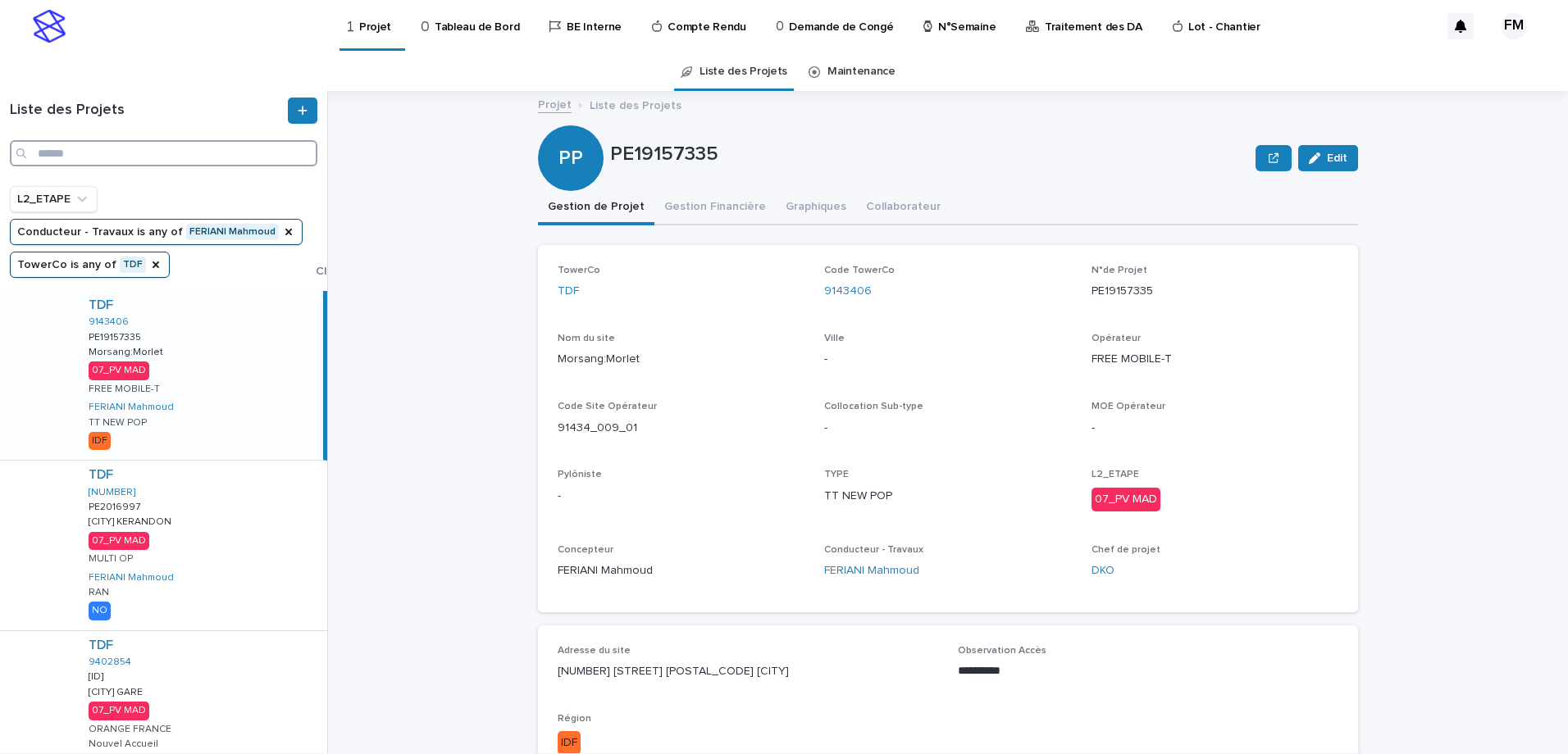 click at bounding box center (163, 153) 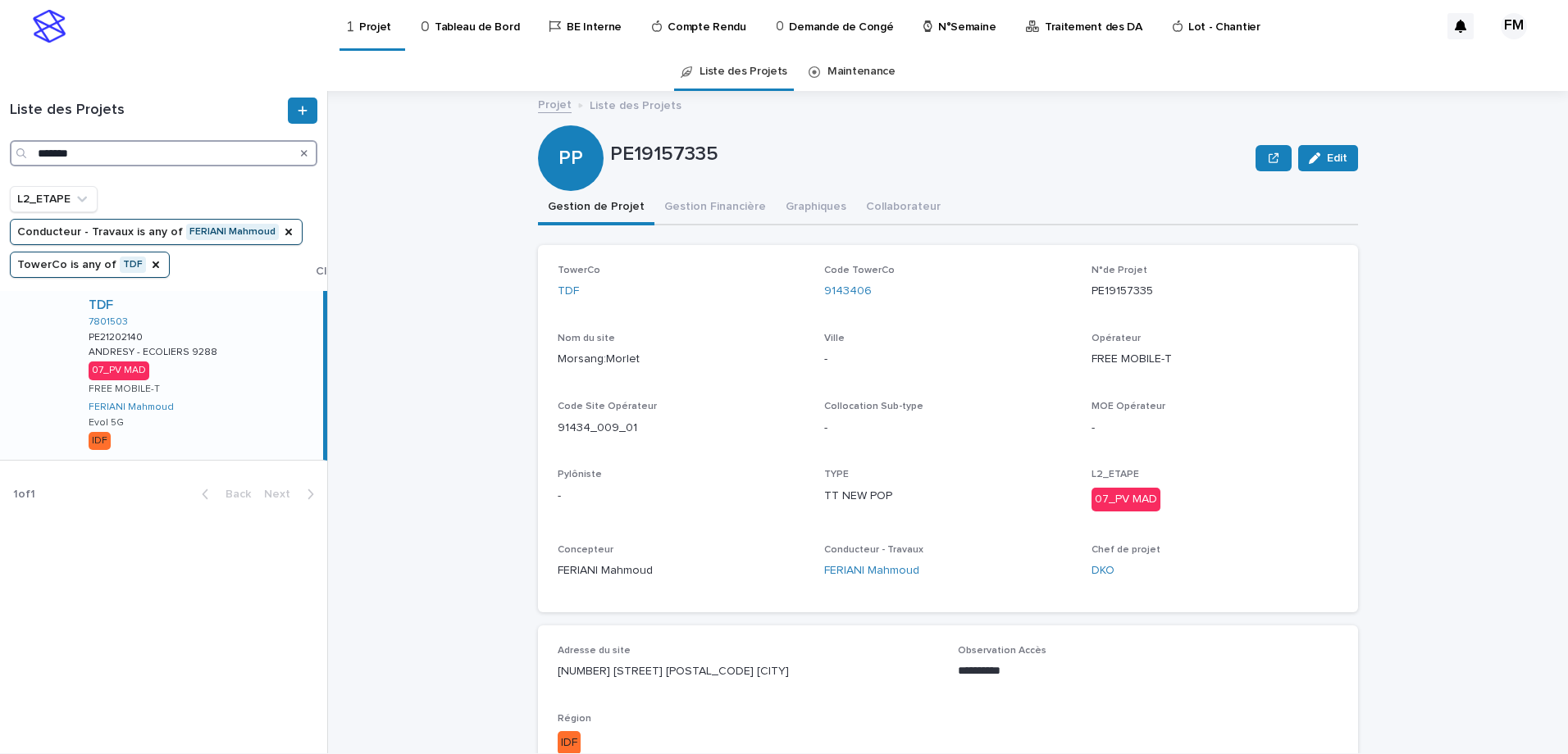 type on "*******" 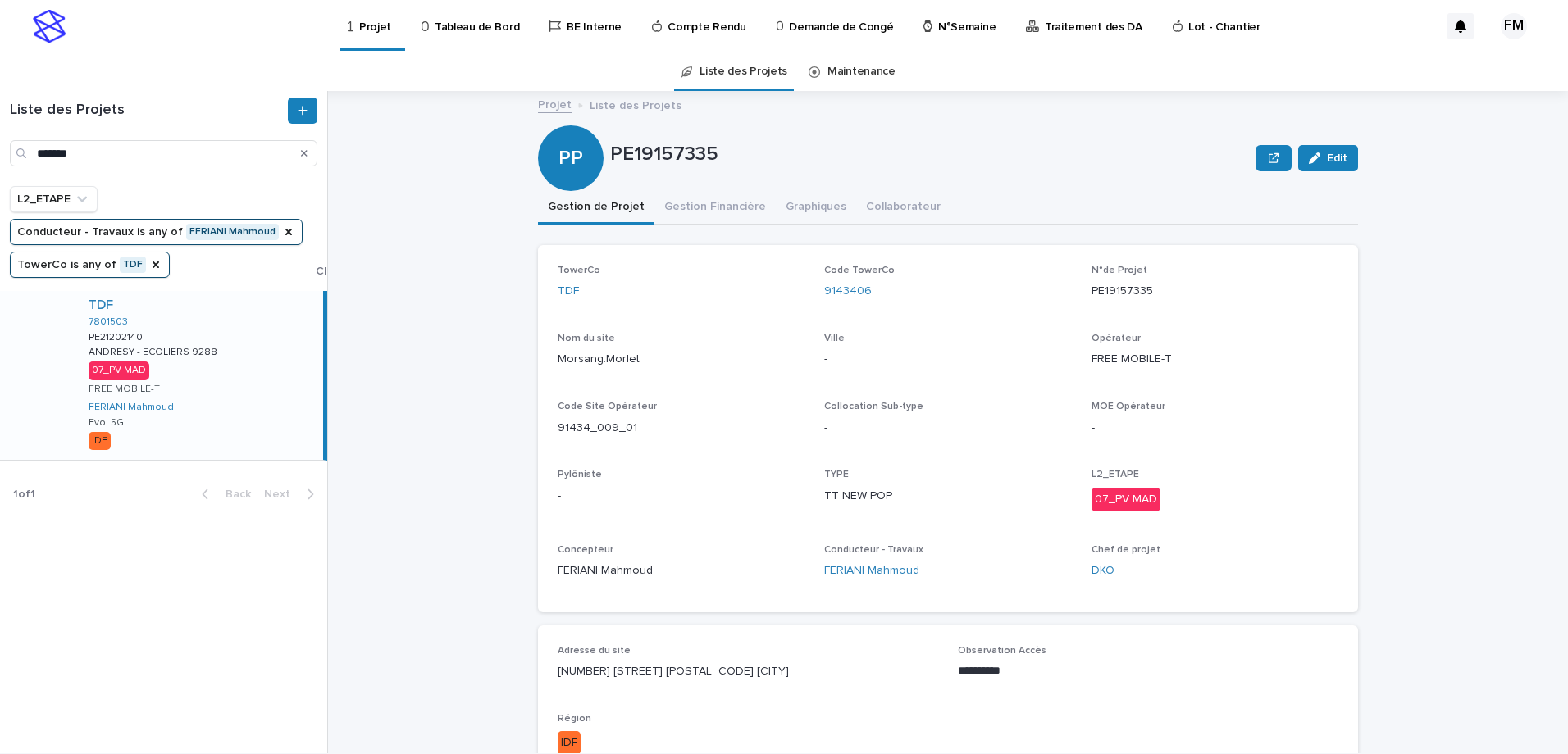 click on "TDF   7801503   PE21202140 PE21202140   ANDRESY - ECOLIERS 9288 ANDRESY - ECOLIERS 9288   07_PV MAD FREE MOBILE-T FERIANI Mahmoud   Evol 5G  IDF" at bounding box center [199, 375] 